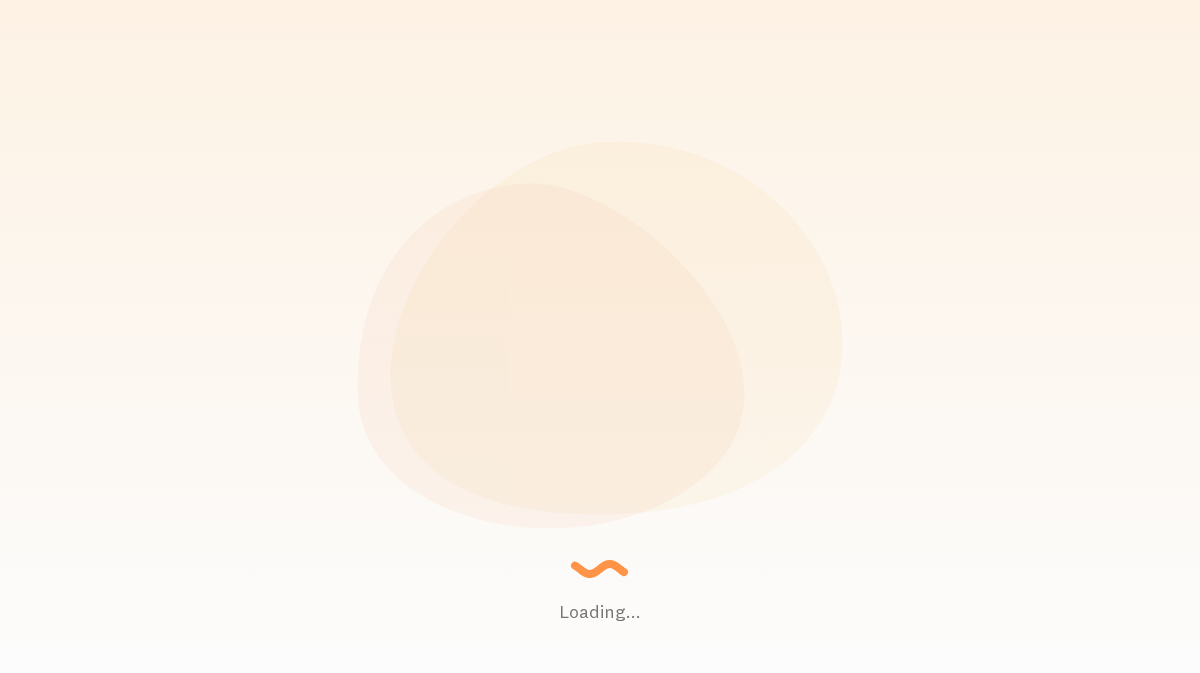 scroll, scrollTop: 0, scrollLeft: 0, axis: both 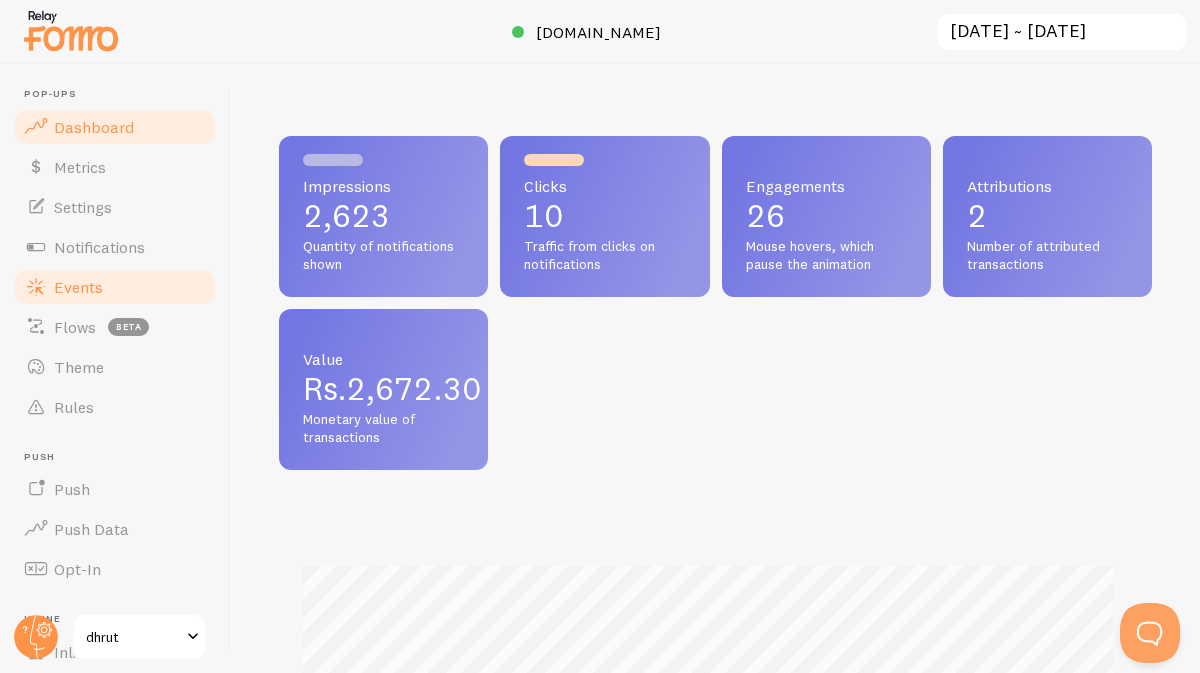 click on "Events" at bounding box center (115, 287) 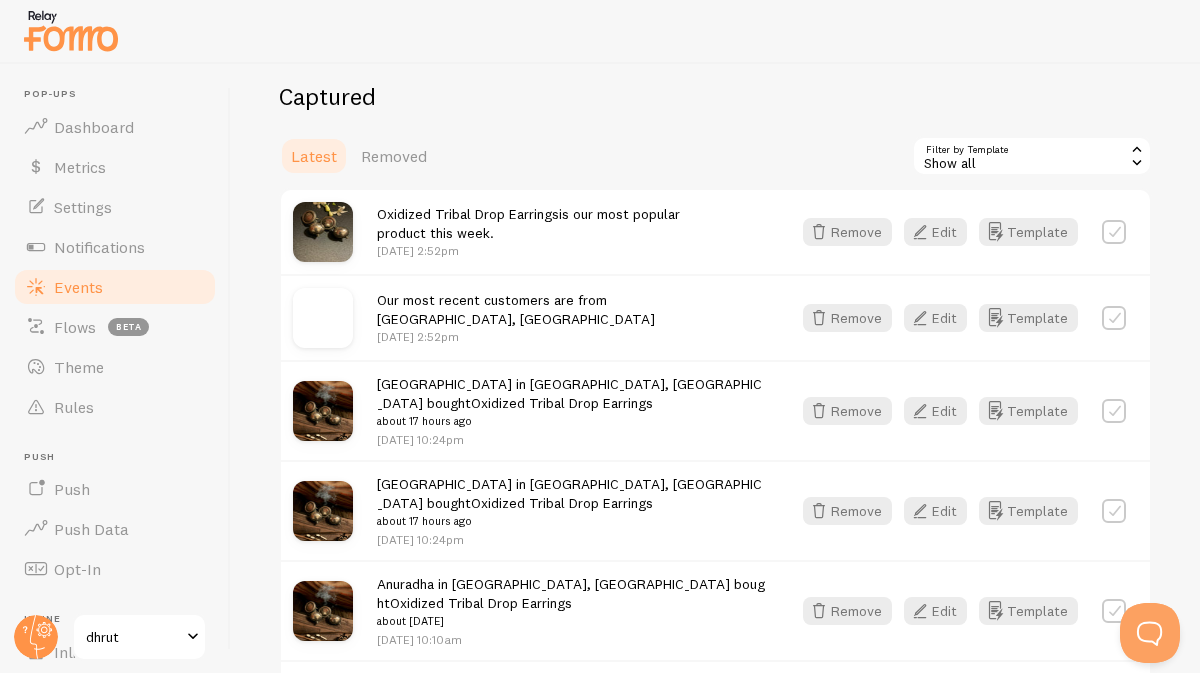 scroll, scrollTop: 258, scrollLeft: 0, axis: vertical 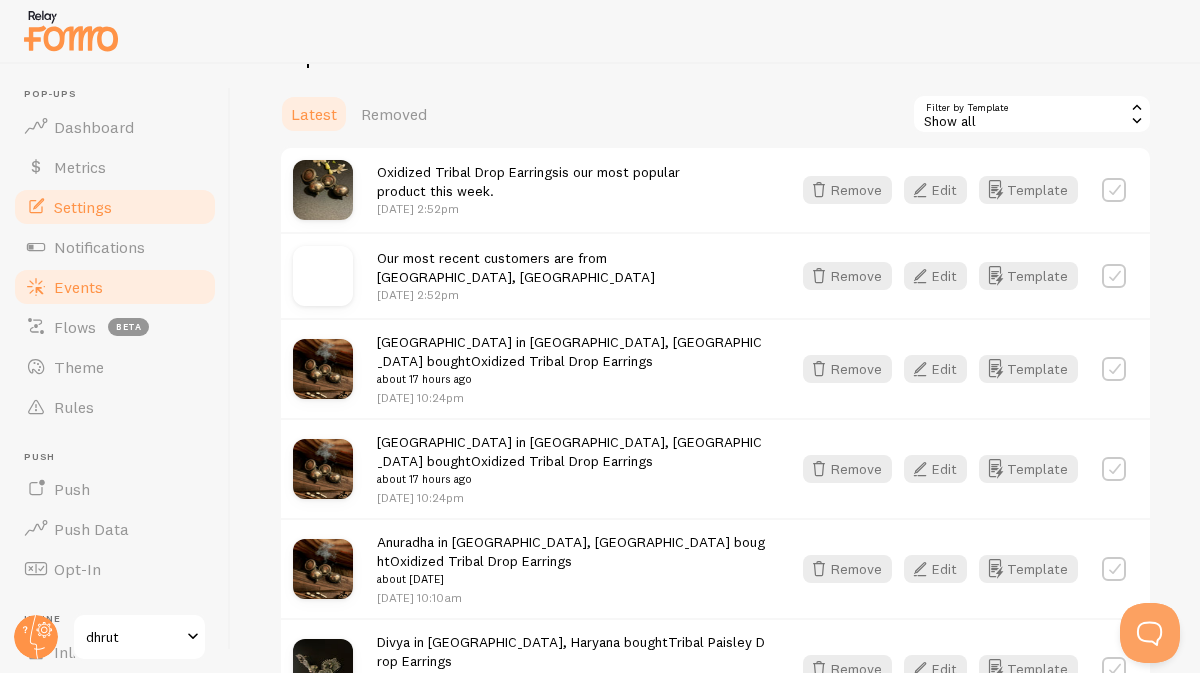 click on "Settings" at bounding box center (115, 207) 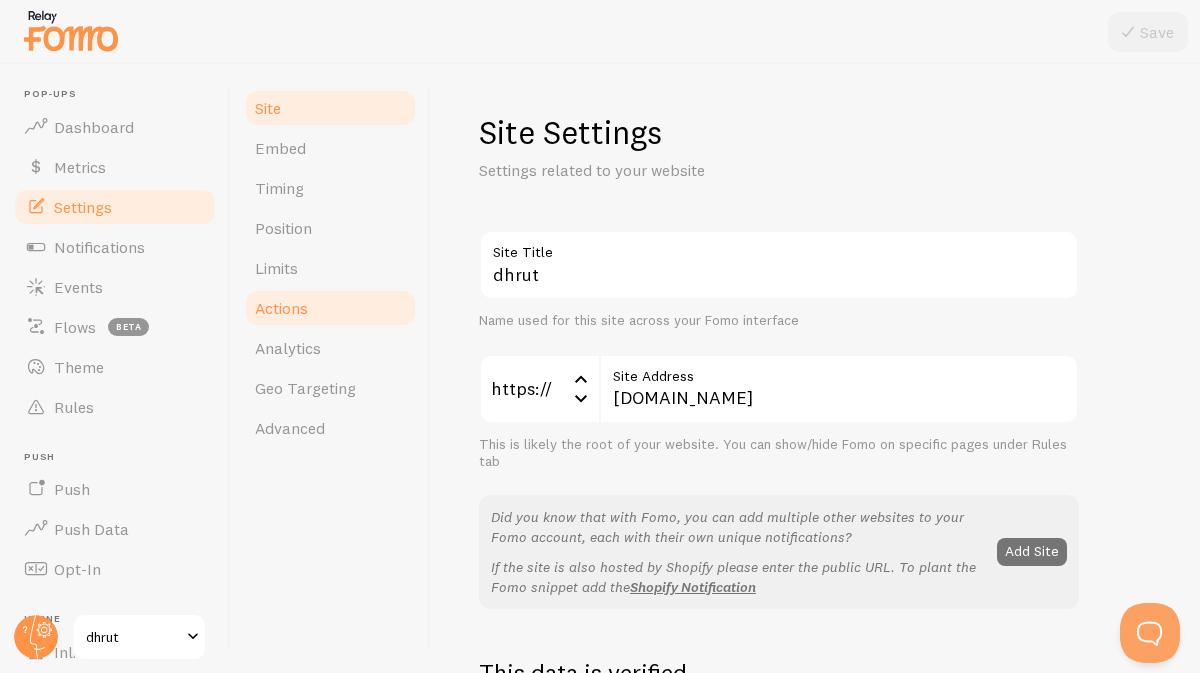 click on "Actions" at bounding box center (330, 308) 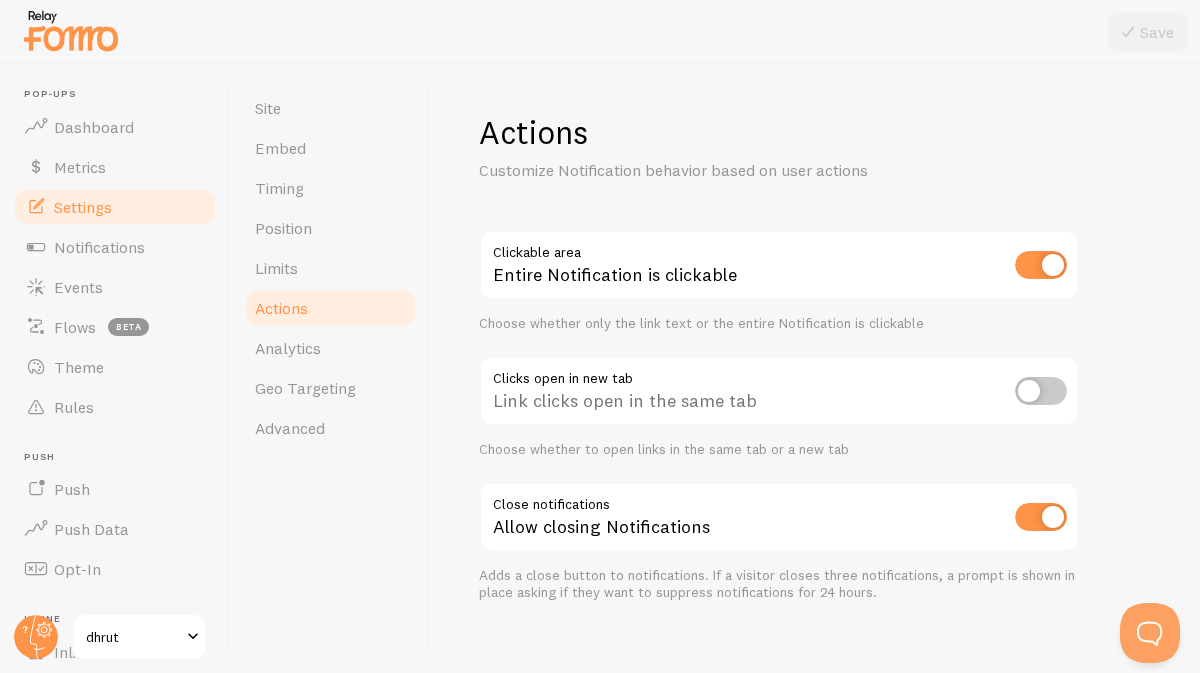 scroll, scrollTop: 24, scrollLeft: 0, axis: vertical 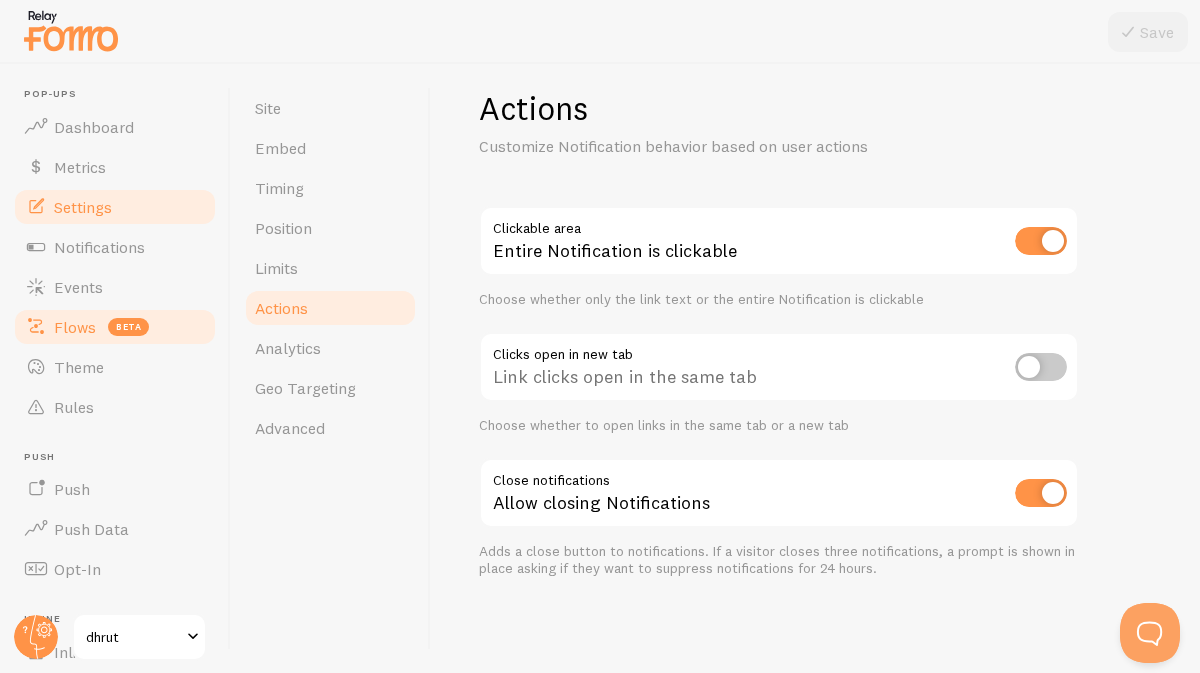 click on "Flows" at bounding box center [75, 327] 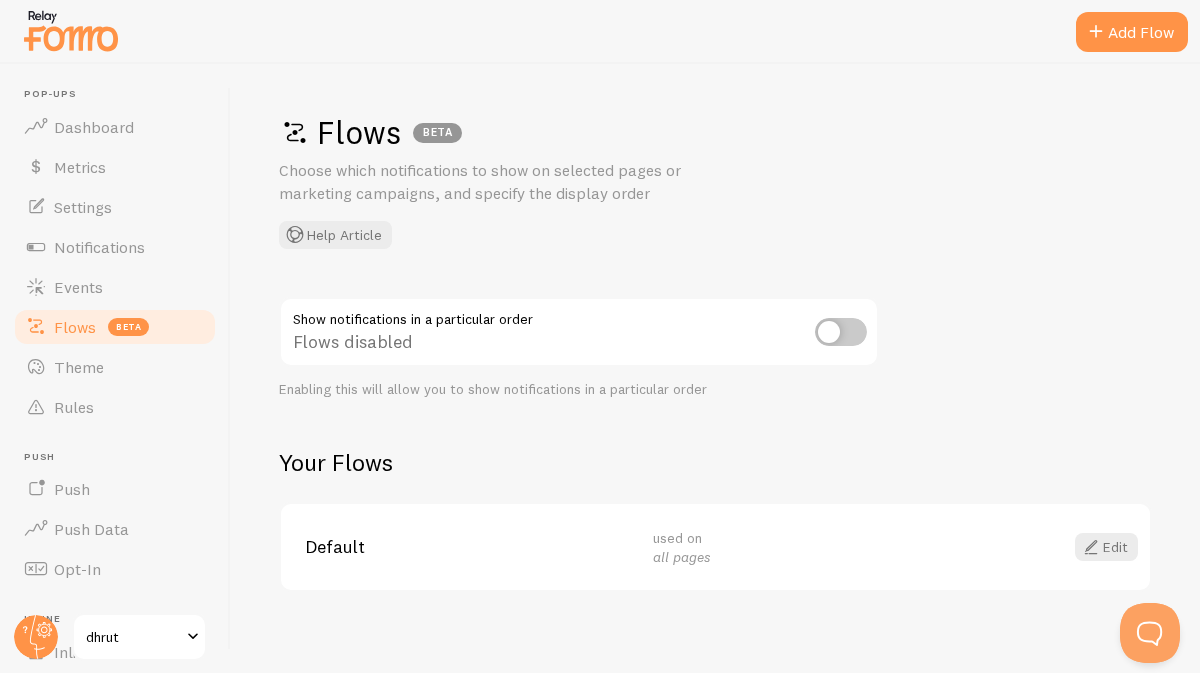 scroll, scrollTop: 14, scrollLeft: 0, axis: vertical 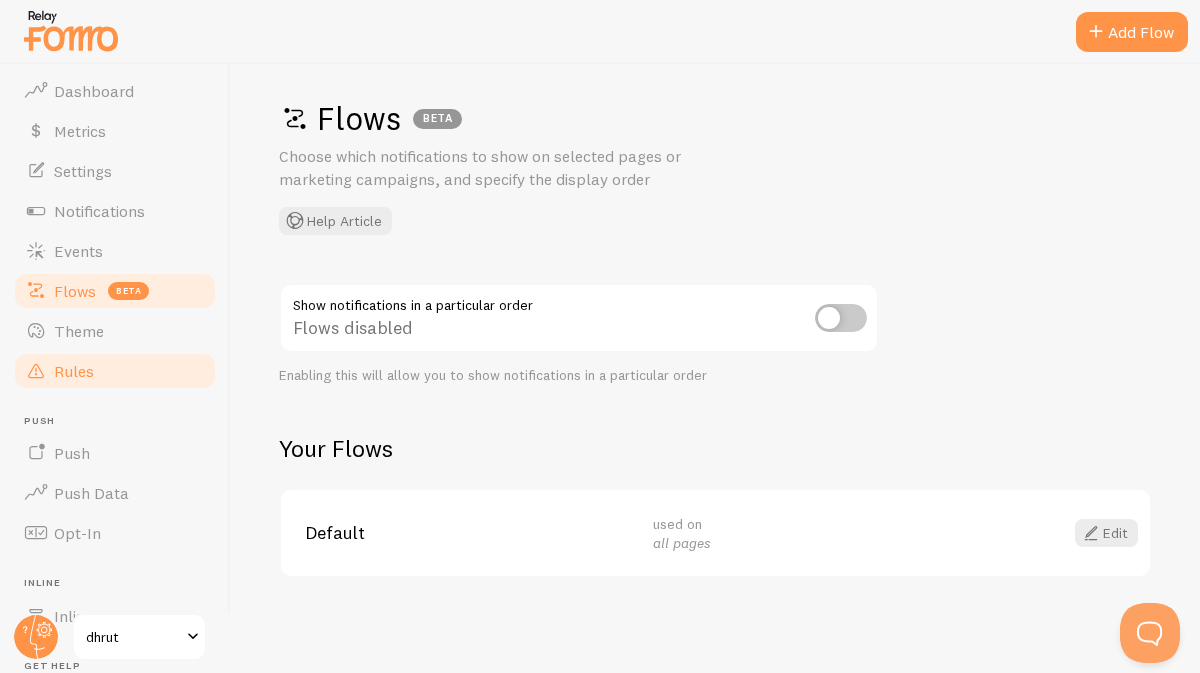 click on "Rules" at bounding box center (115, 371) 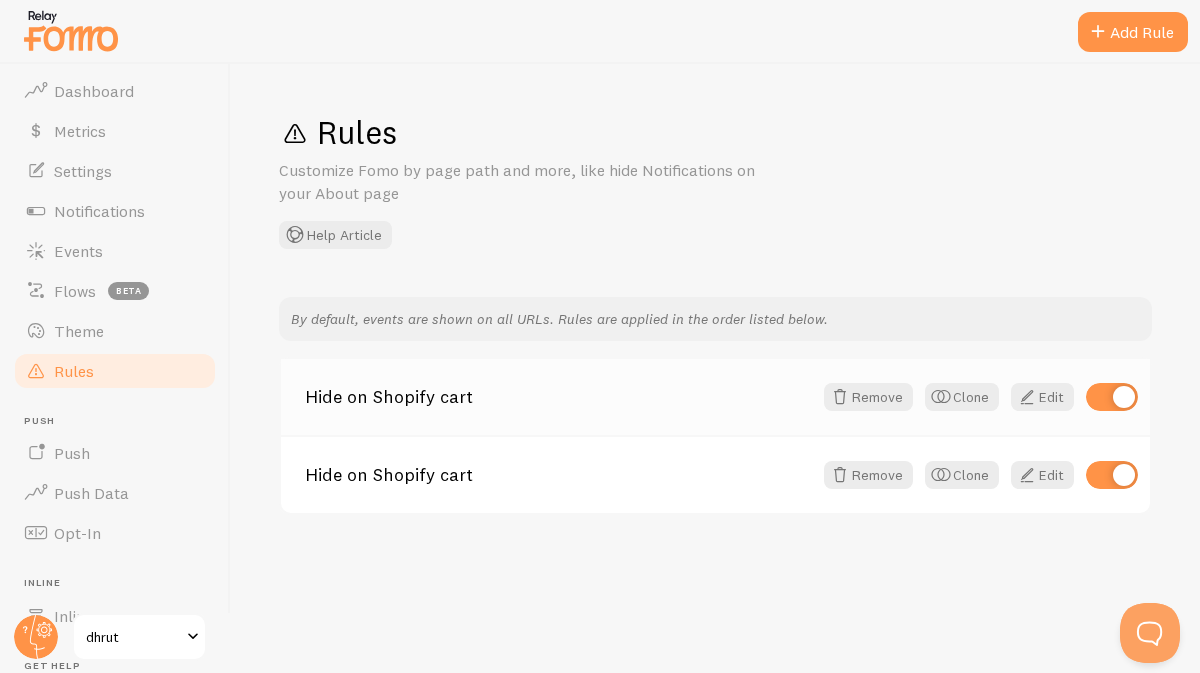 click at bounding box center (1112, 397) 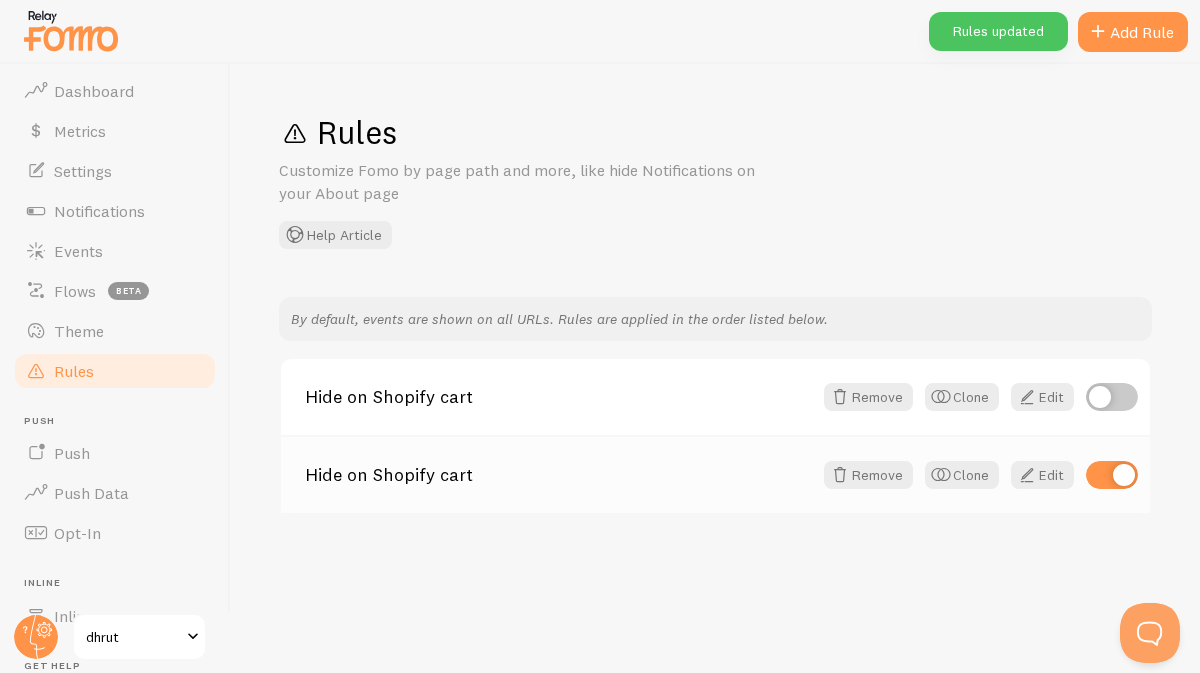 click at bounding box center (1112, 475) 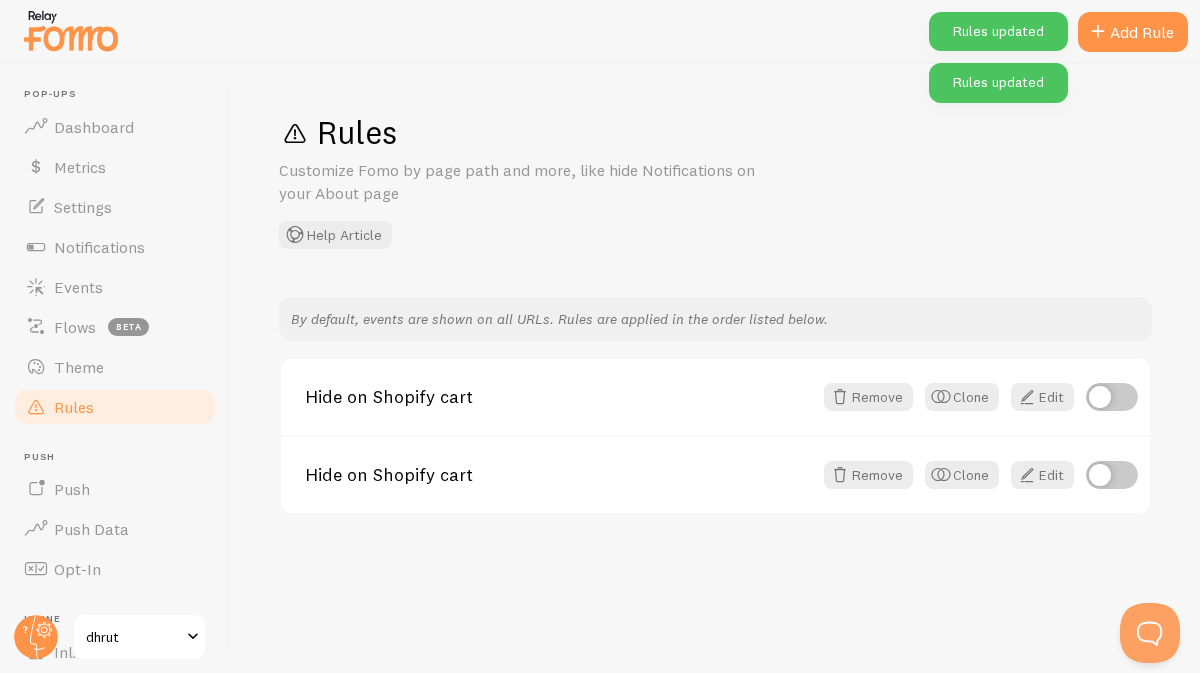 scroll, scrollTop: 1, scrollLeft: 0, axis: vertical 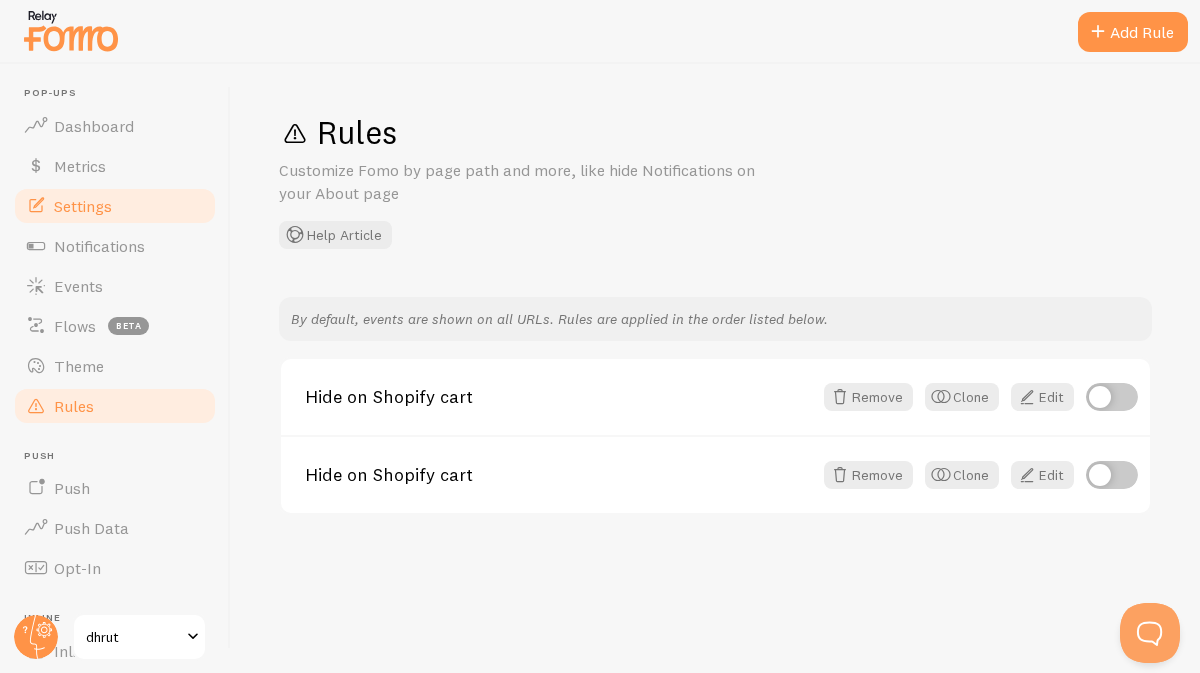 click on "Settings" at bounding box center (115, 206) 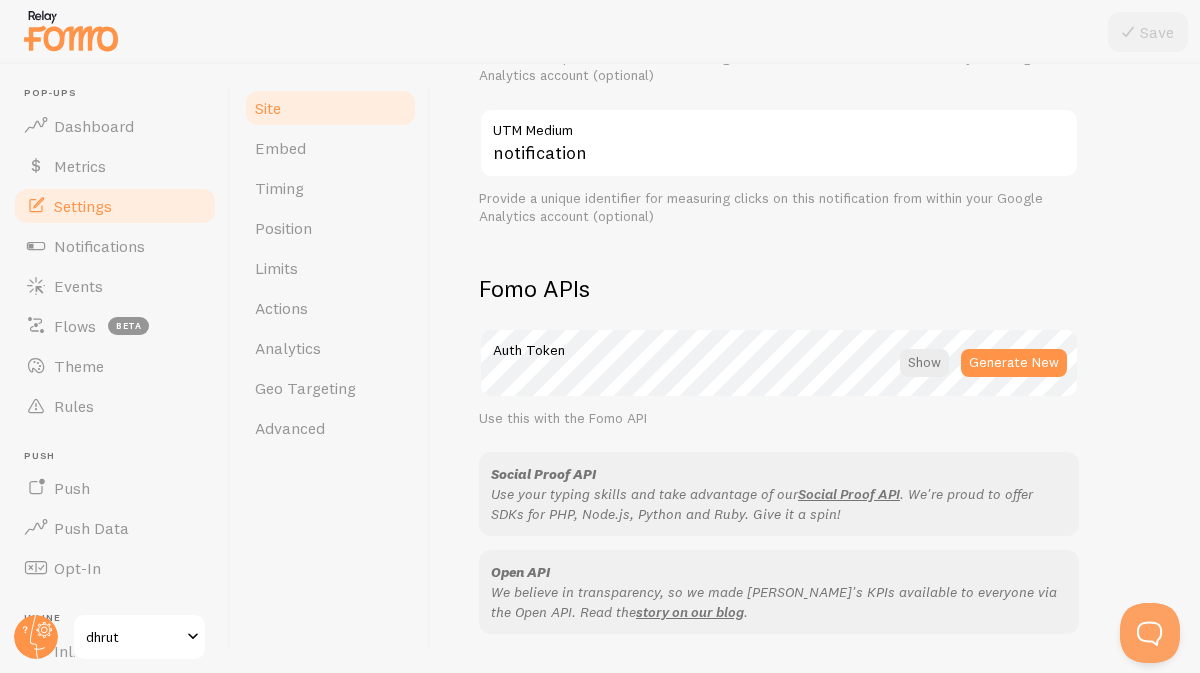 scroll, scrollTop: 950, scrollLeft: 0, axis: vertical 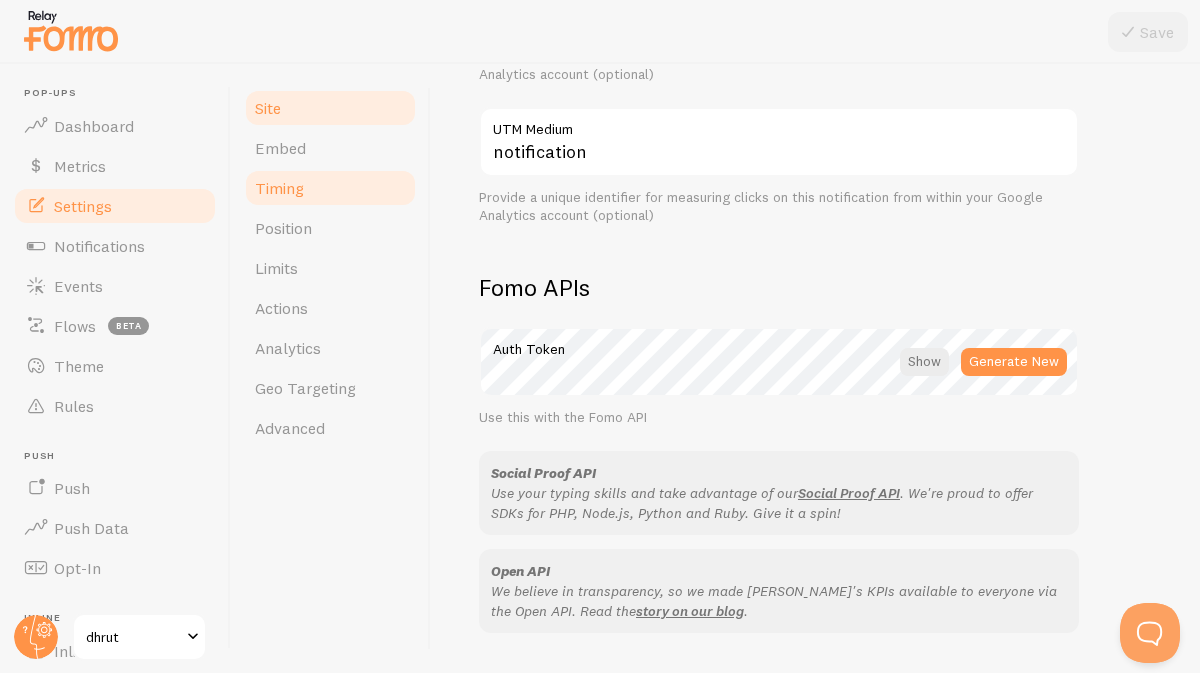 click on "Timing" at bounding box center [330, 188] 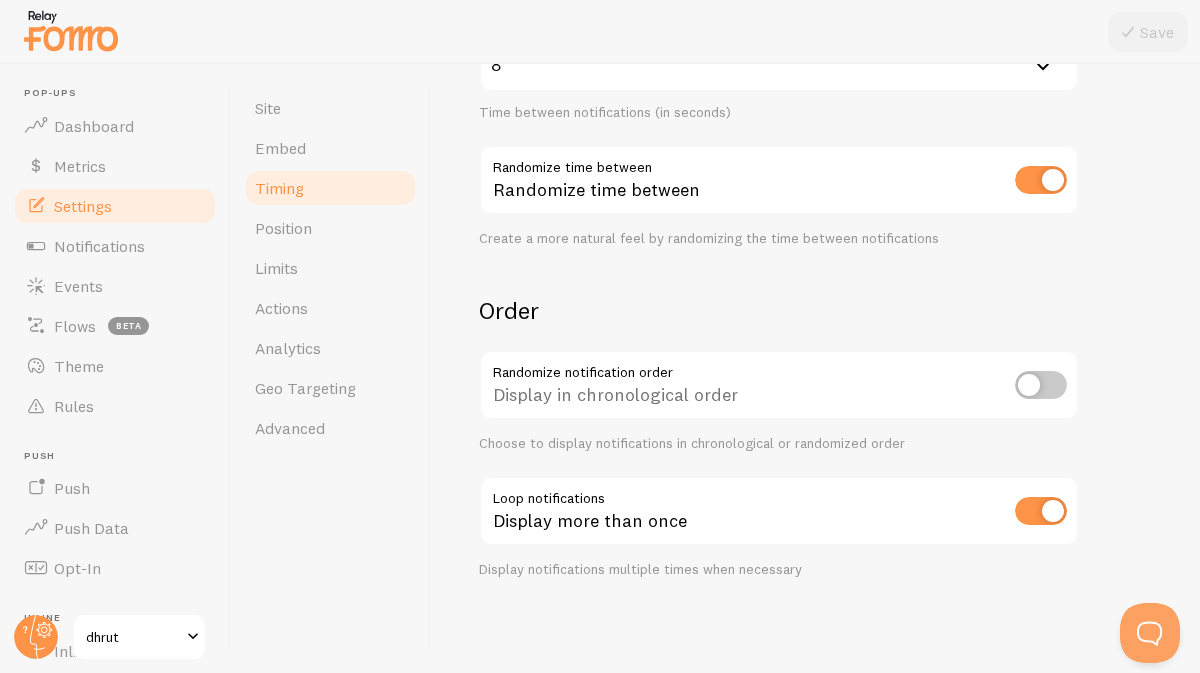 scroll, scrollTop: 510, scrollLeft: 0, axis: vertical 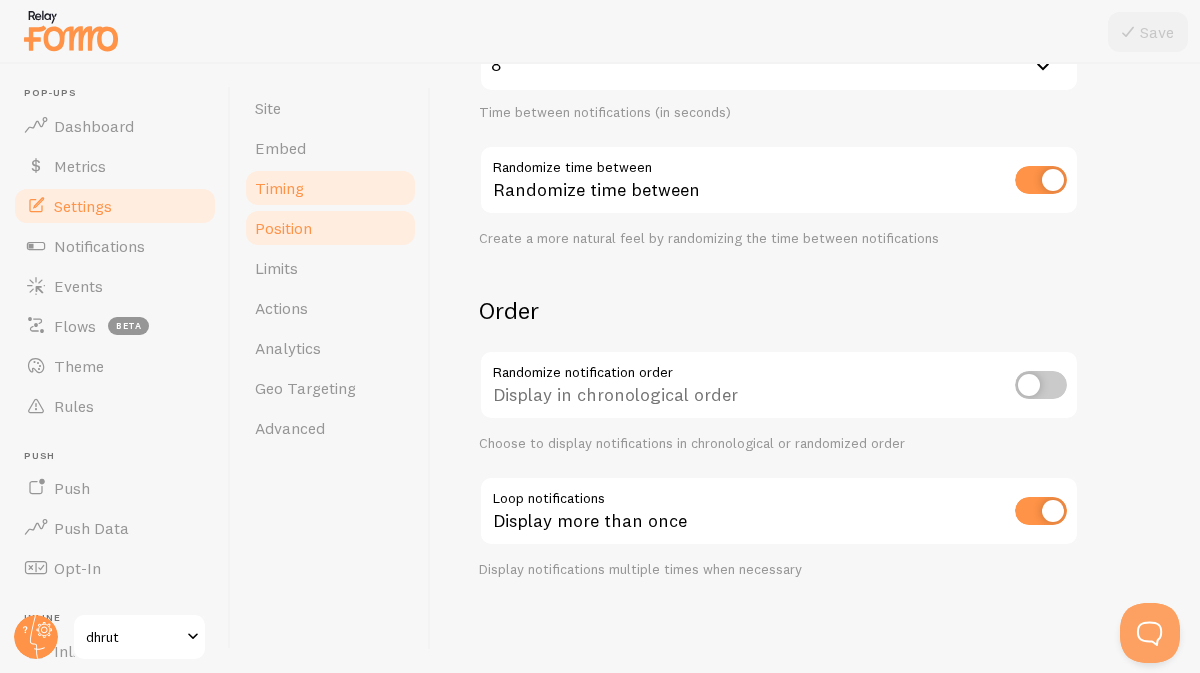 click on "Position" at bounding box center [283, 228] 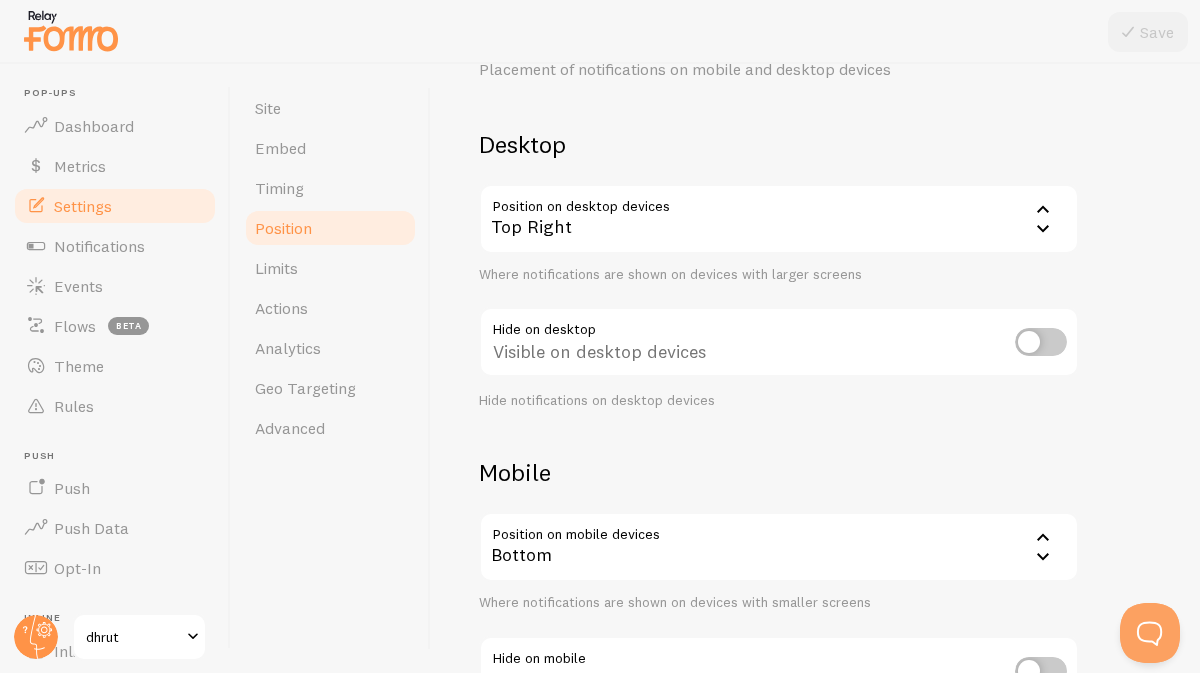scroll, scrollTop: 261, scrollLeft: 0, axis: vertical 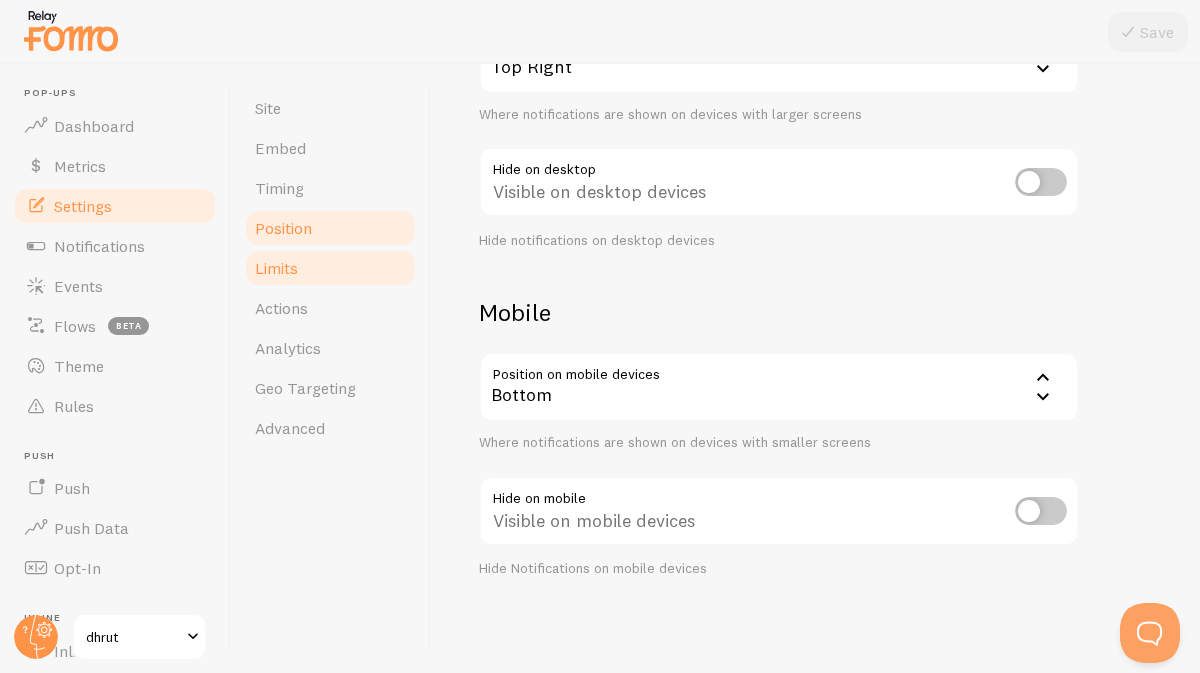 click on "Limits" at bounding box center (330, 268) 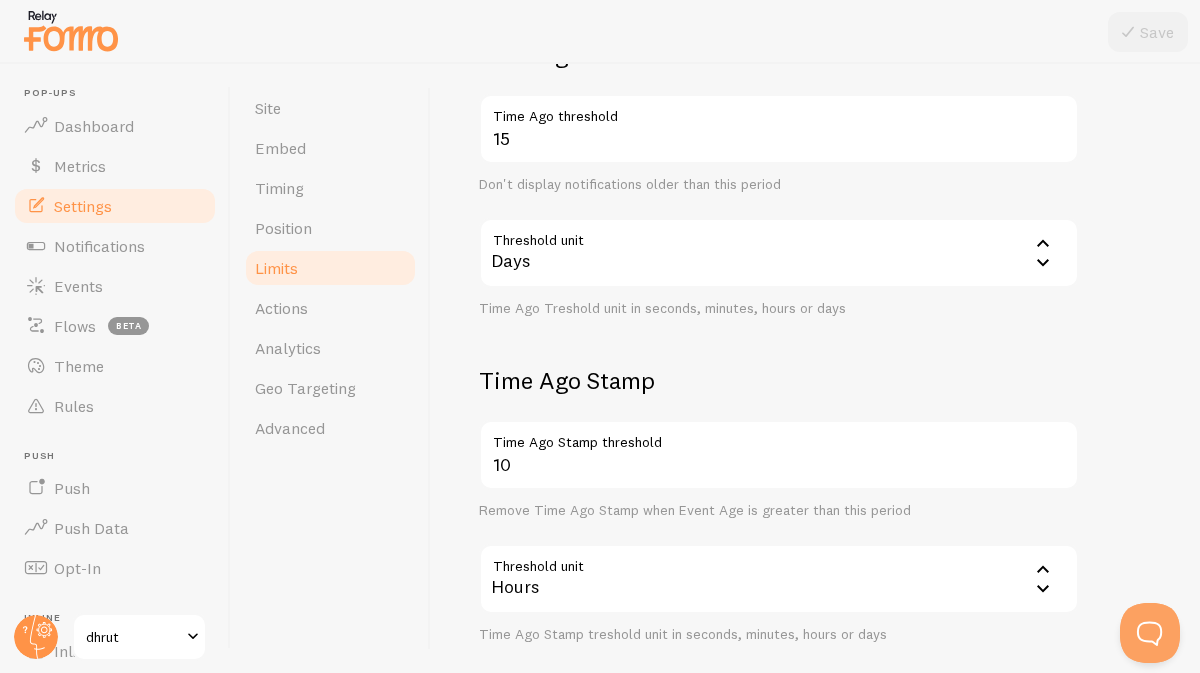 scroll, scrollTop: 623, scrollLeft: 0, axis: vertical 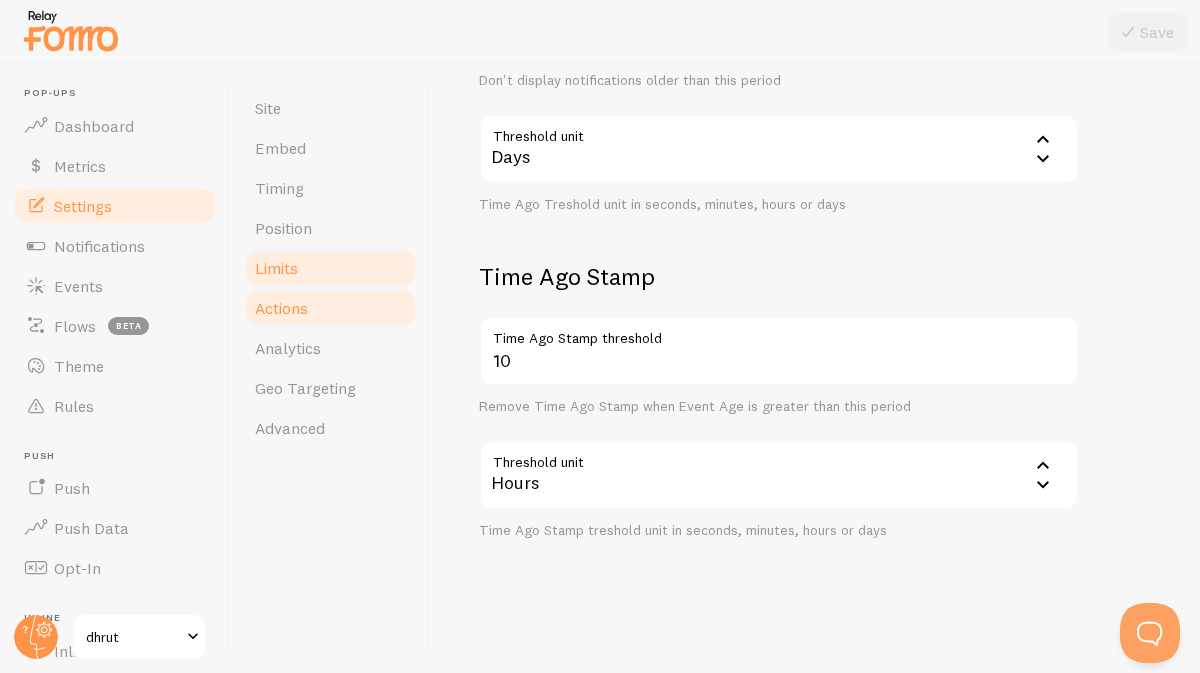 click on "Actions" at bounding box center (281, 308) 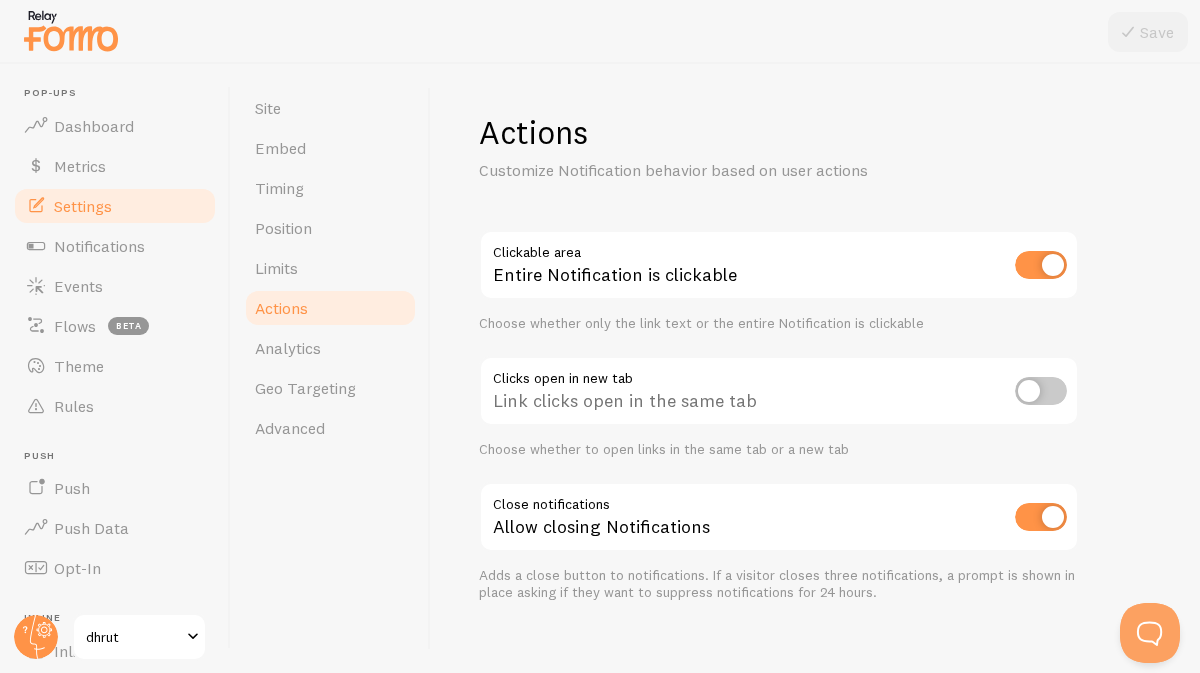 scroll, scrollTop: 24, scrollLeft: 0, axis: vertical 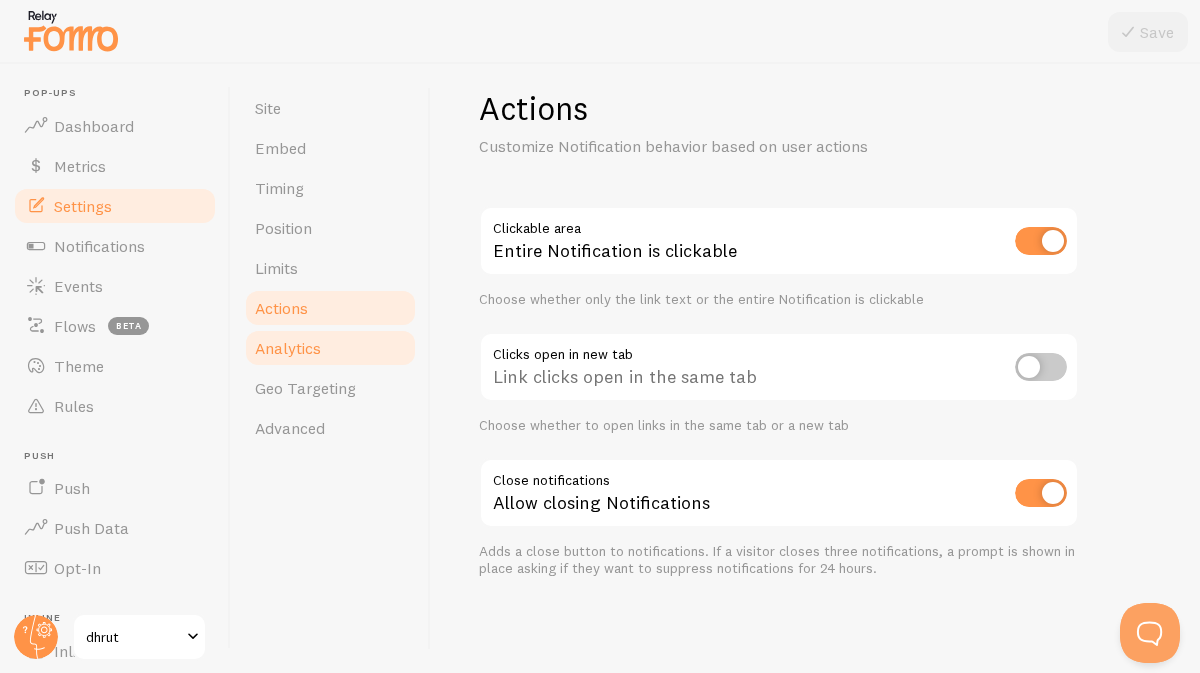 click on "Analytics" at bounding box center [330, 348] 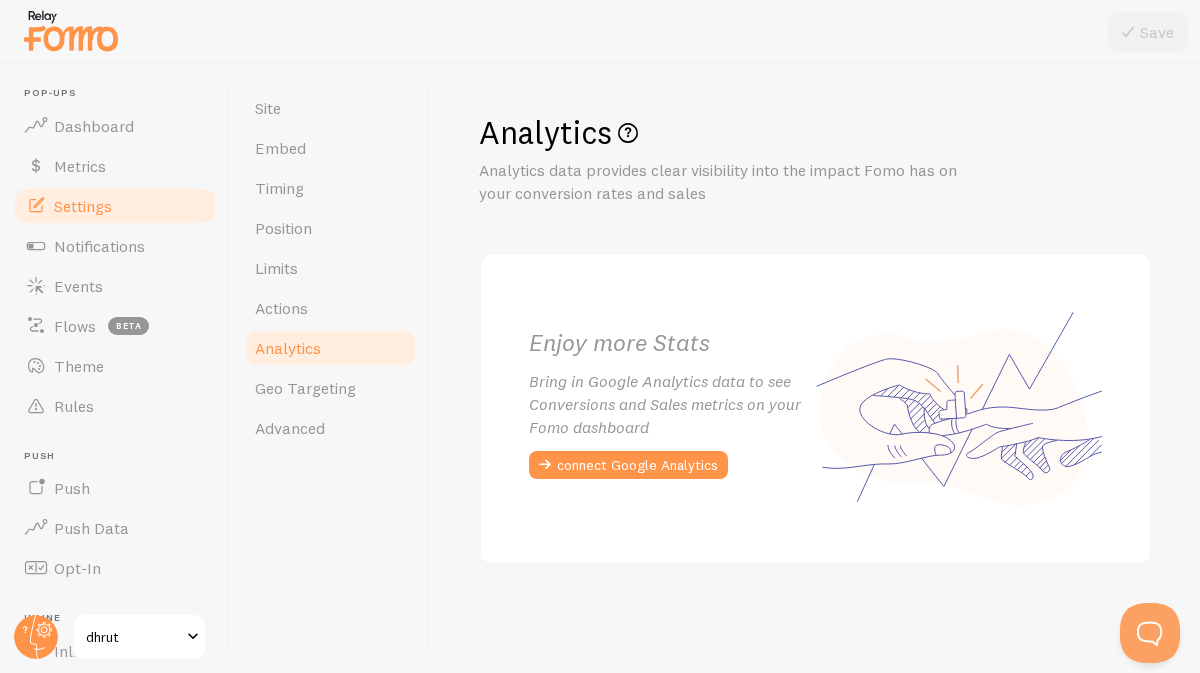 scroll, scrollTop: 0, scrollLeft: 0, axis: both 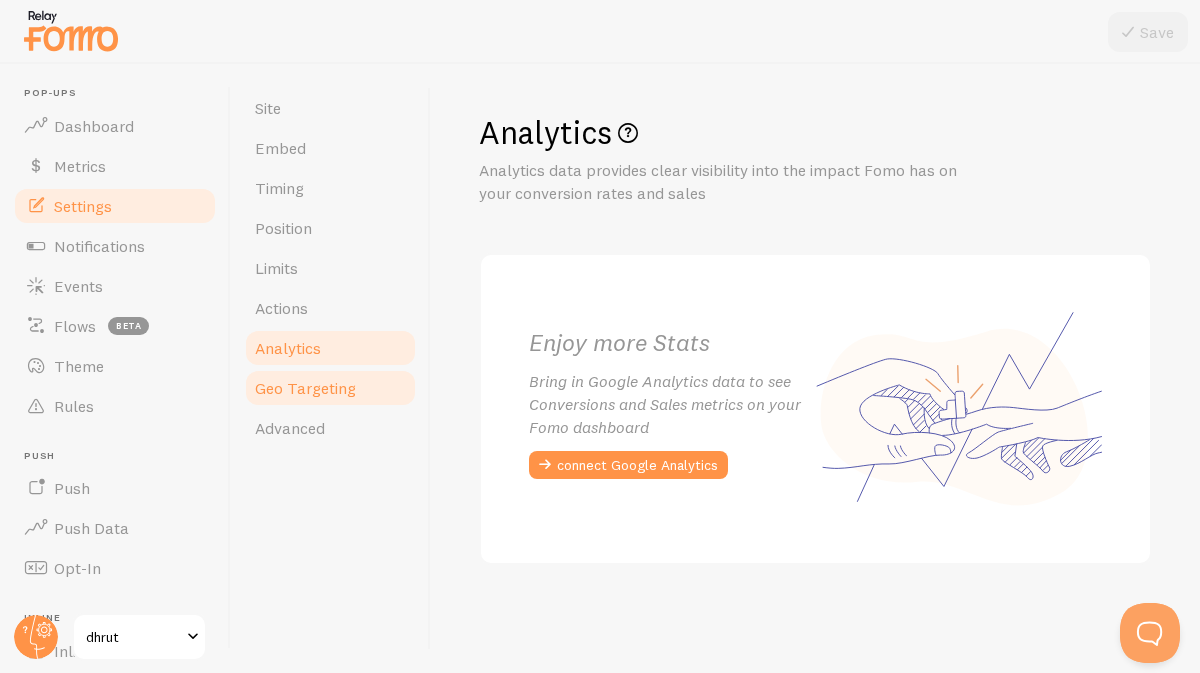 click on "Geo Targeting" at bounding box center (305, 388) 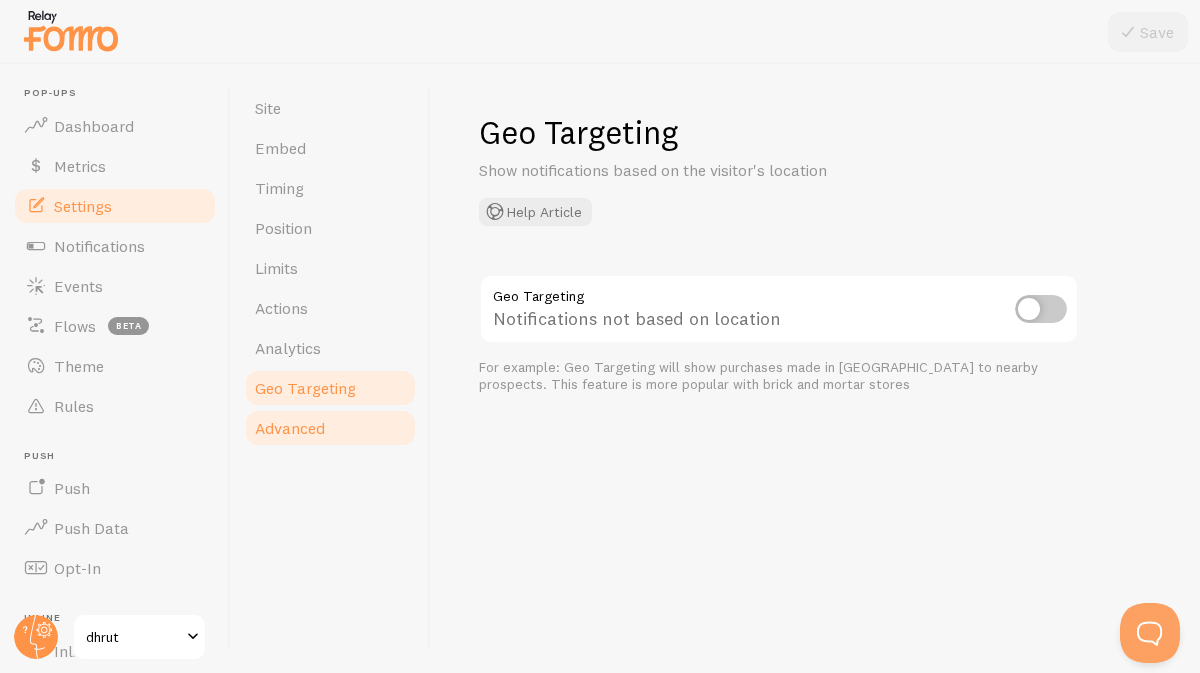 click on "Advanced" at bounding box center (330, 428) 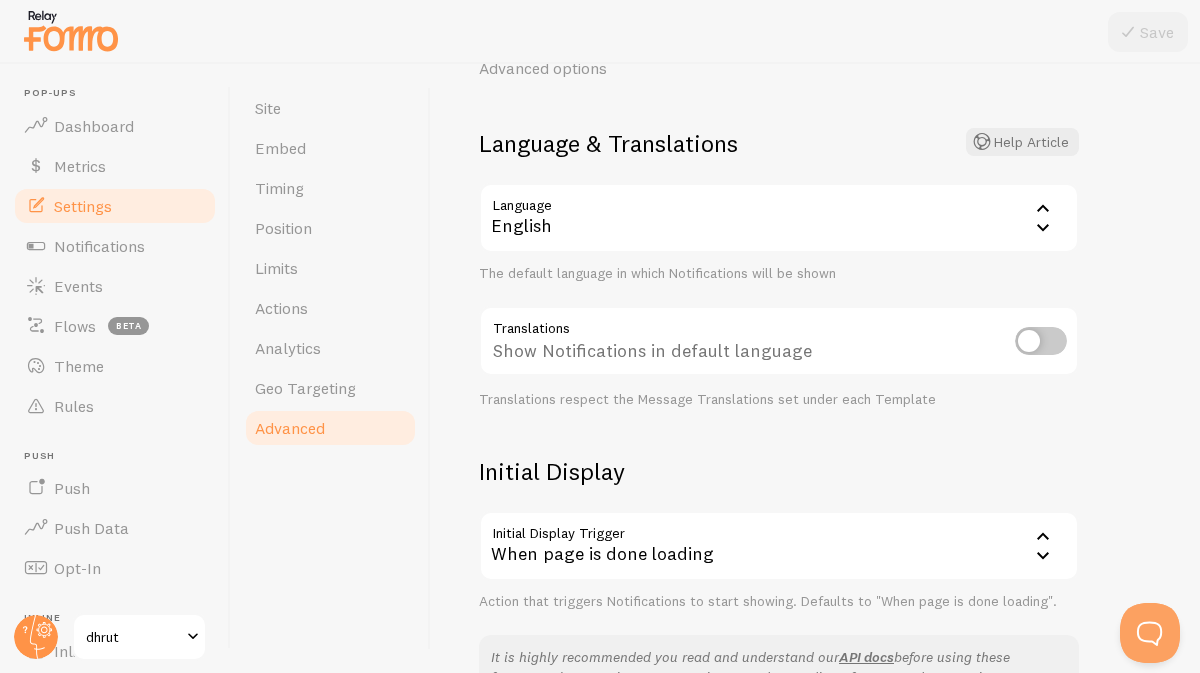 scroll, scrollTop: 0, scrollLeft: 0, axis: both 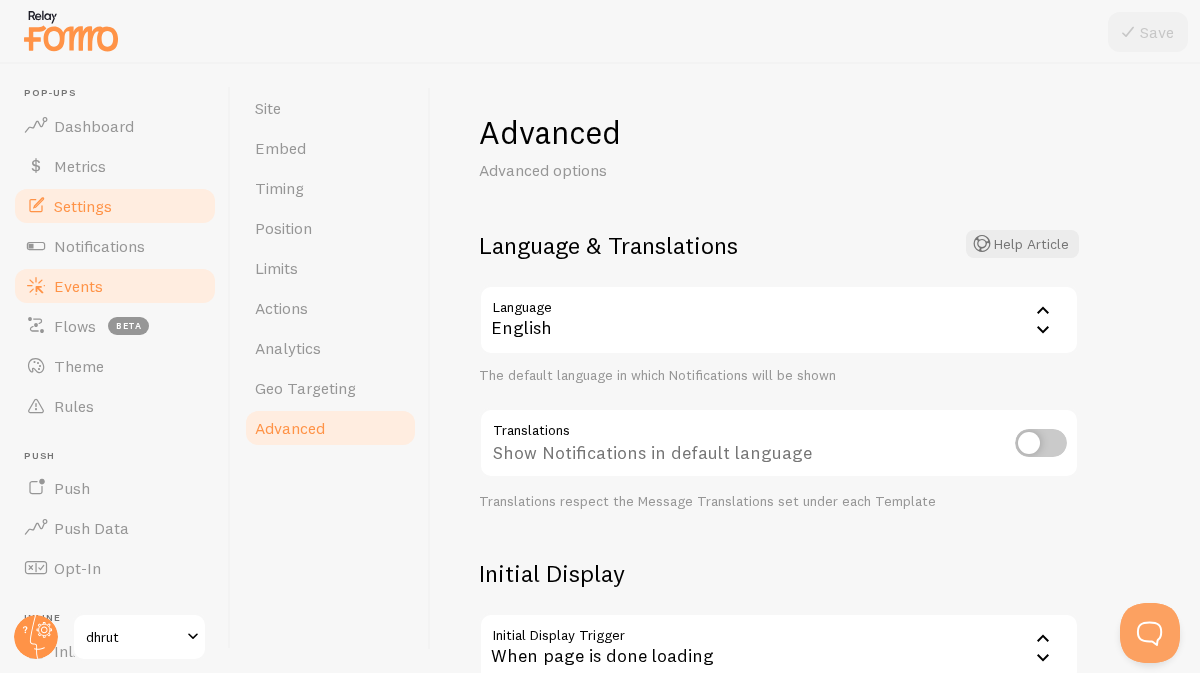 click on "Events" at bounding box center [115, 286] 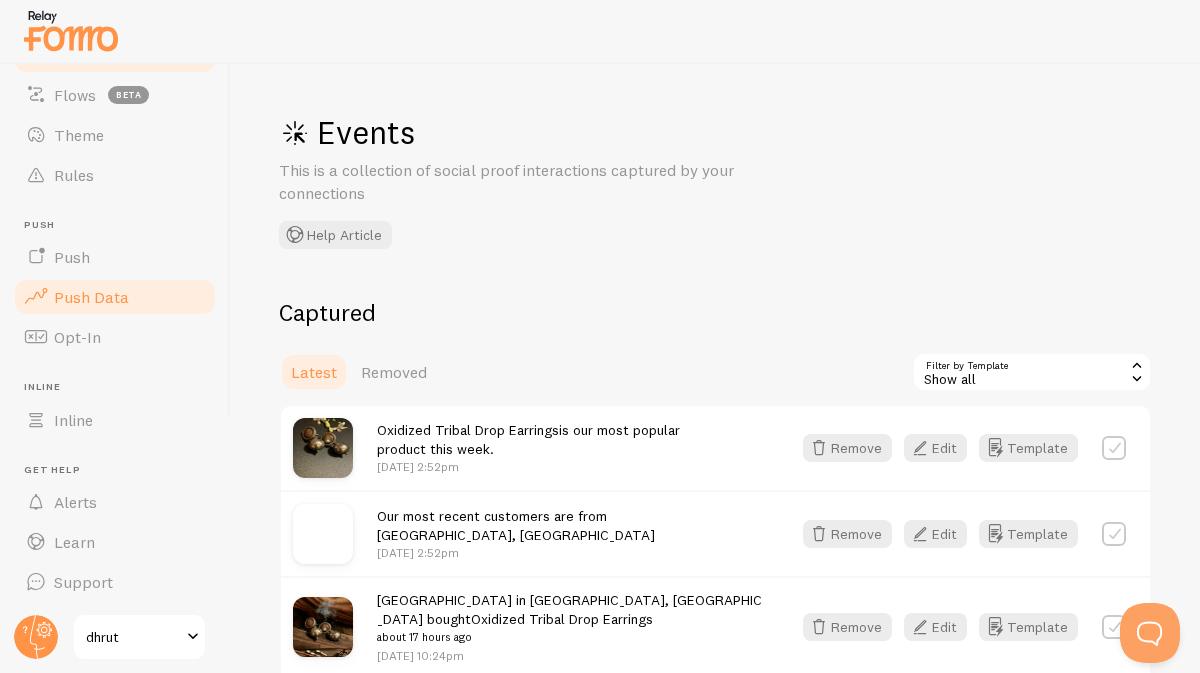 scroll, scrollTop: 0, scrollLeft: 0, axis: both 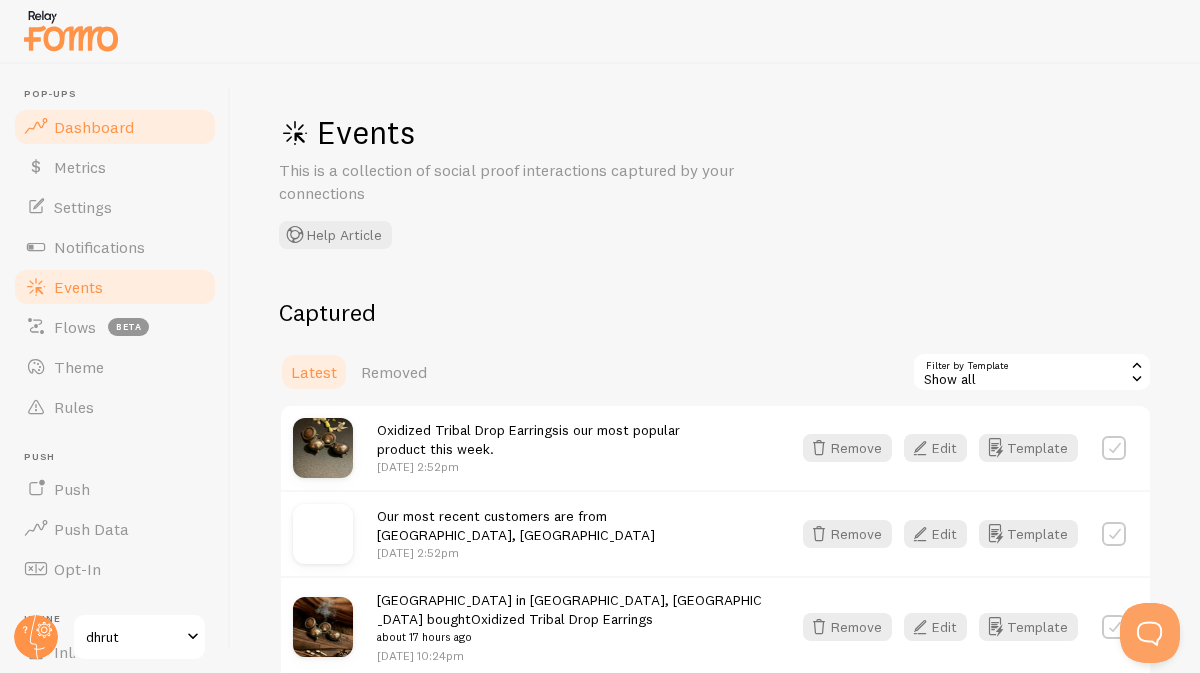 click on "Dashboard" at bounding box center [115, 127] 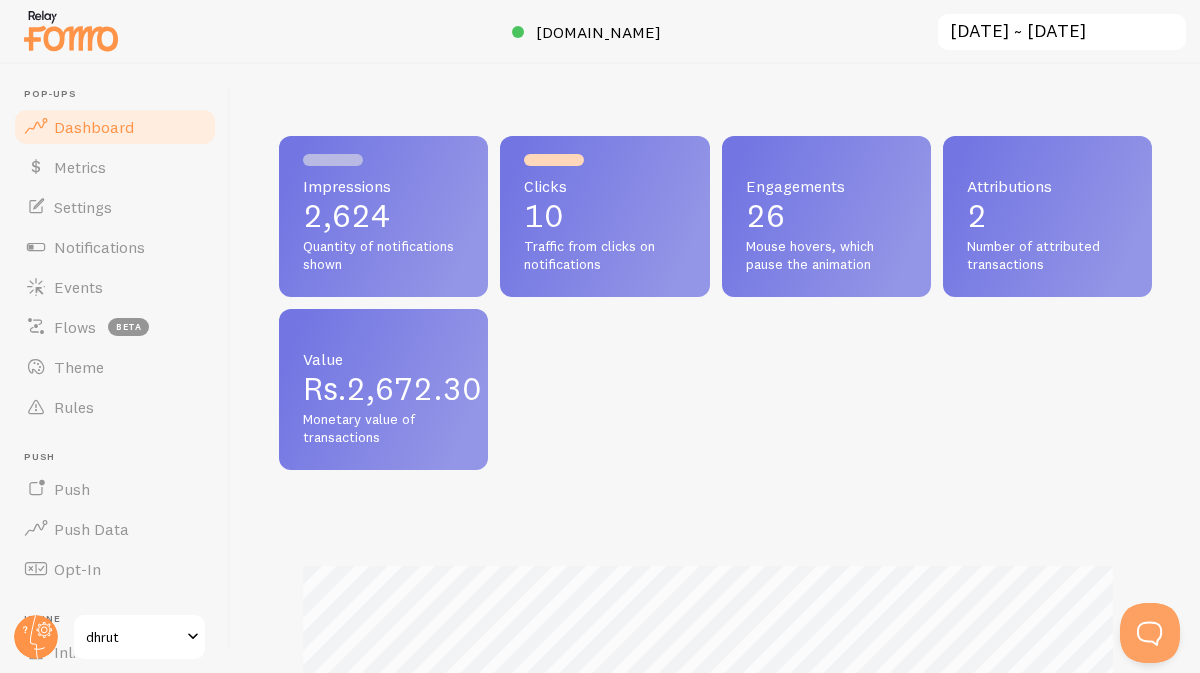 scroll, scrollTop: 999474, scrollLeft: 999142, axis: both 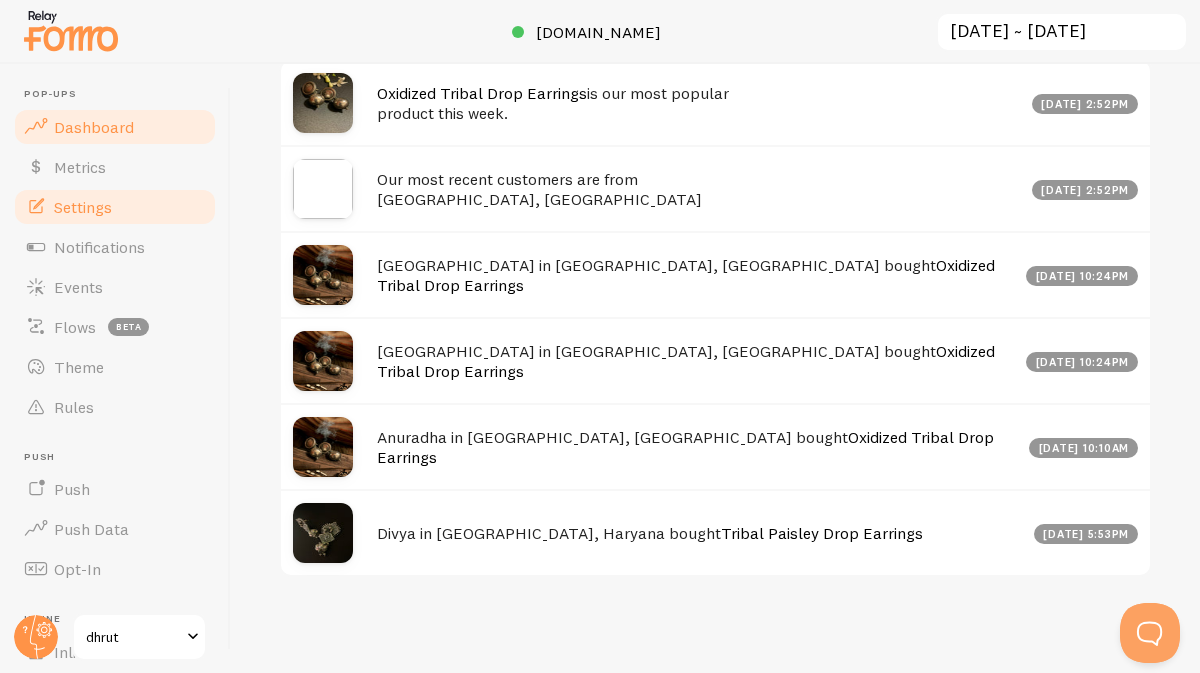 click on "Settings" at bounding box center (115, 207) 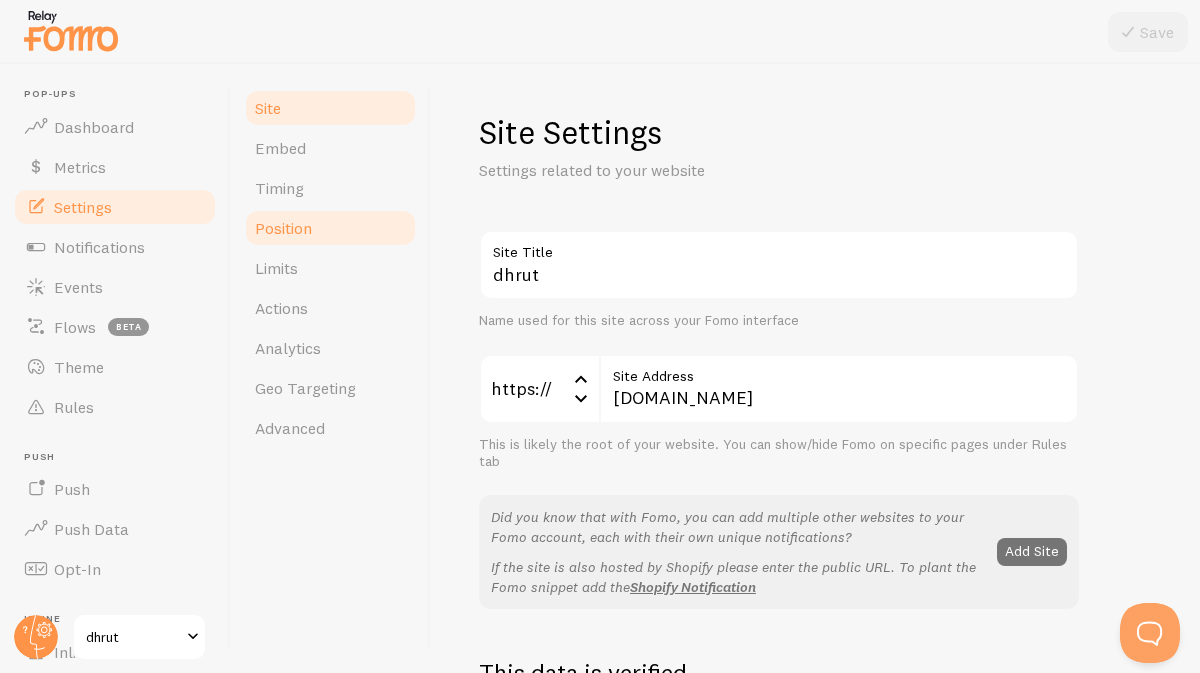 click on "Position" at bounding box center [330, 228] 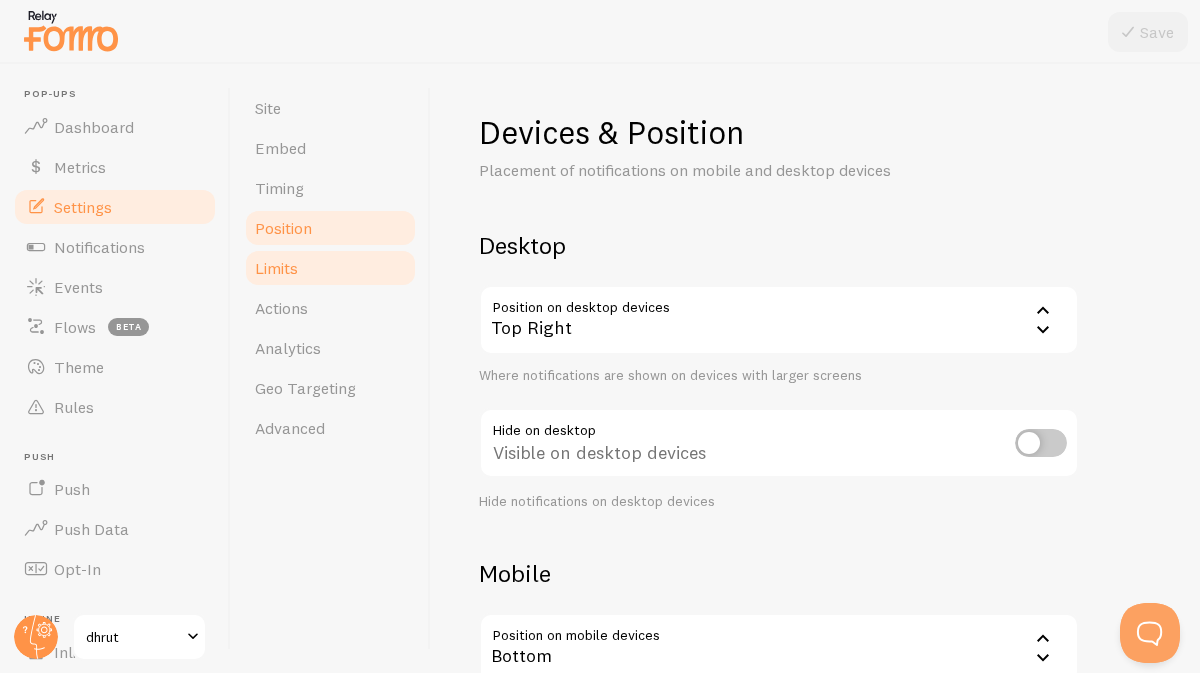 click on "Limits" at bounding box center [330, 268] 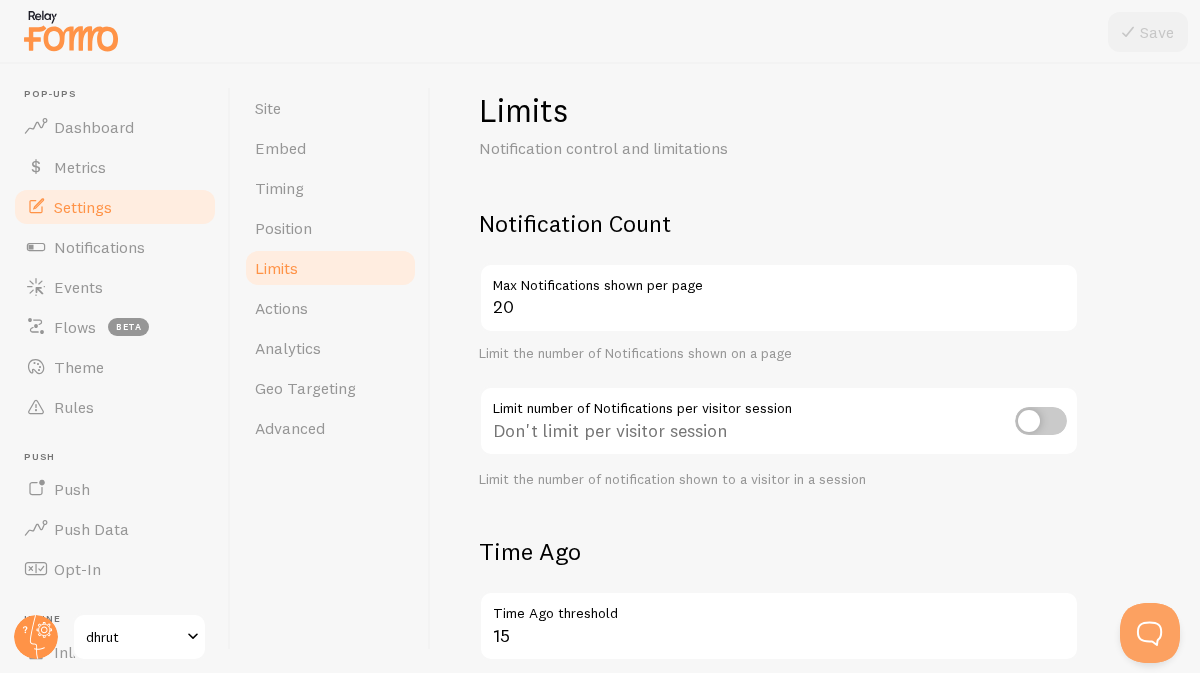 scroll, scrollTop: 0, scrollLeft: 0, axis: both 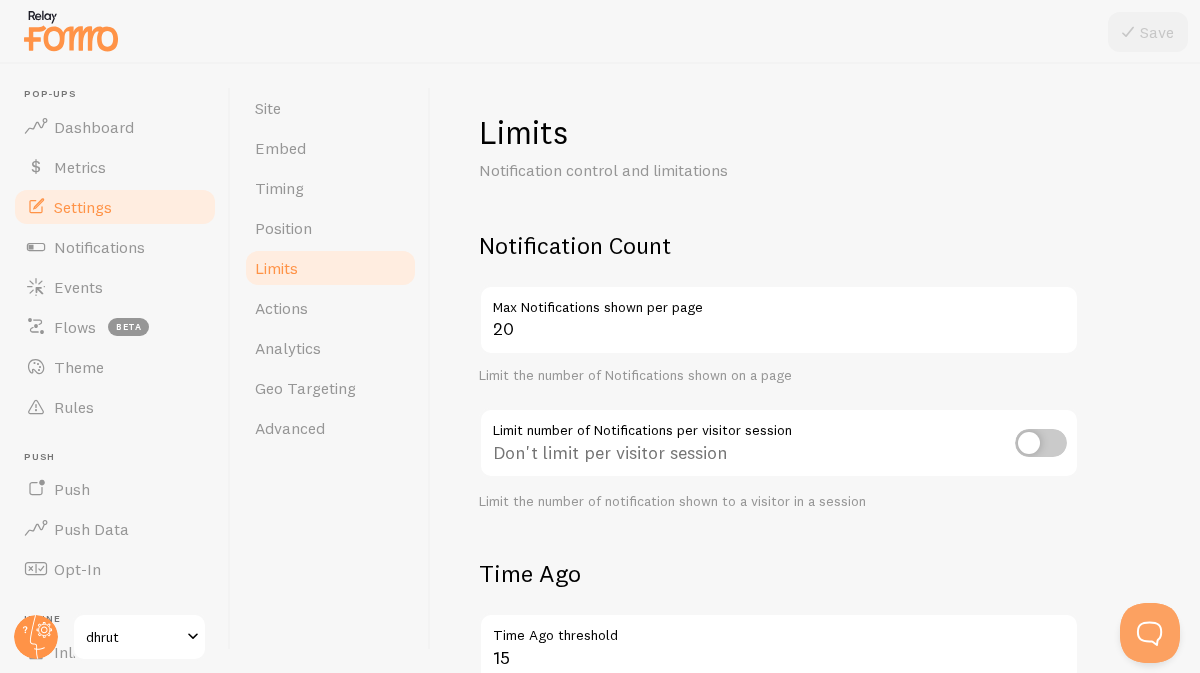 click at bounding box center [1041, 443] 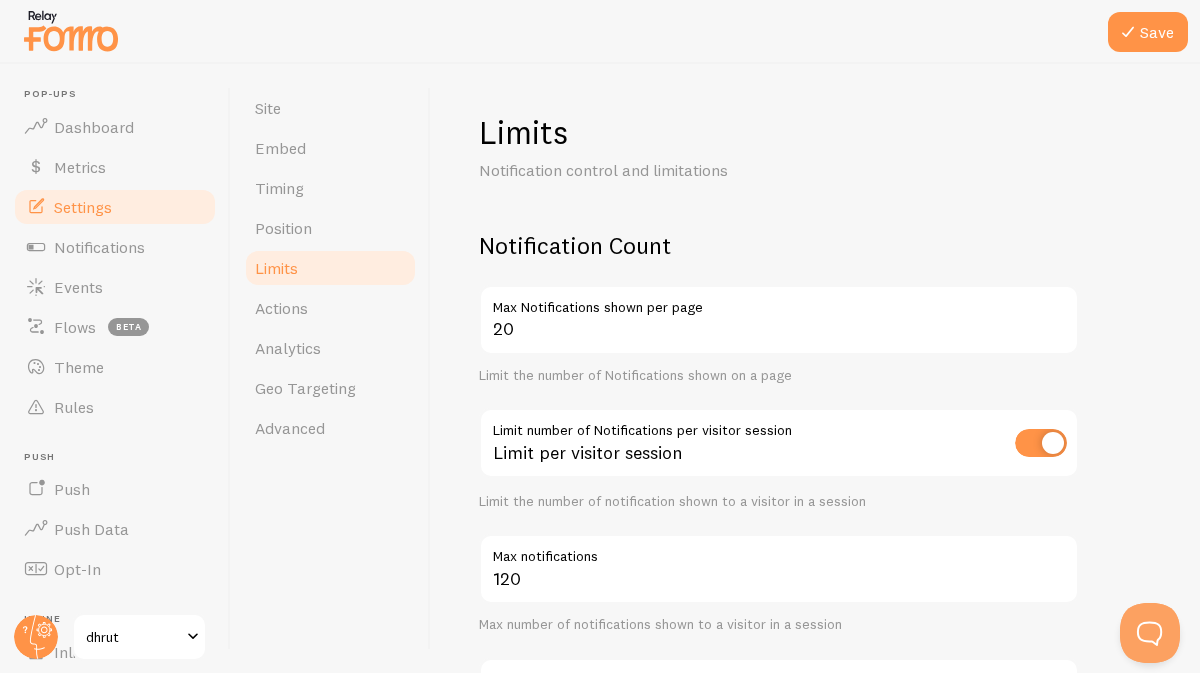 click at bounding box center (1041, 443) 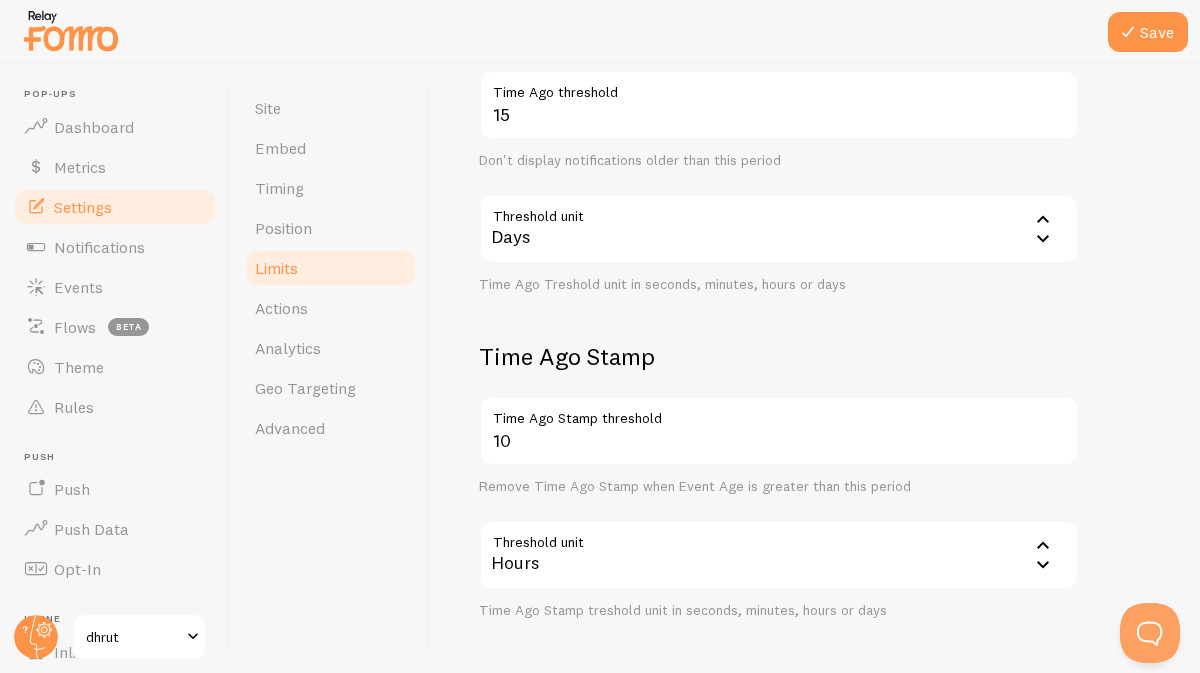 scroll, scrollTop: 545, scrollLeft: 0, axis: vertical 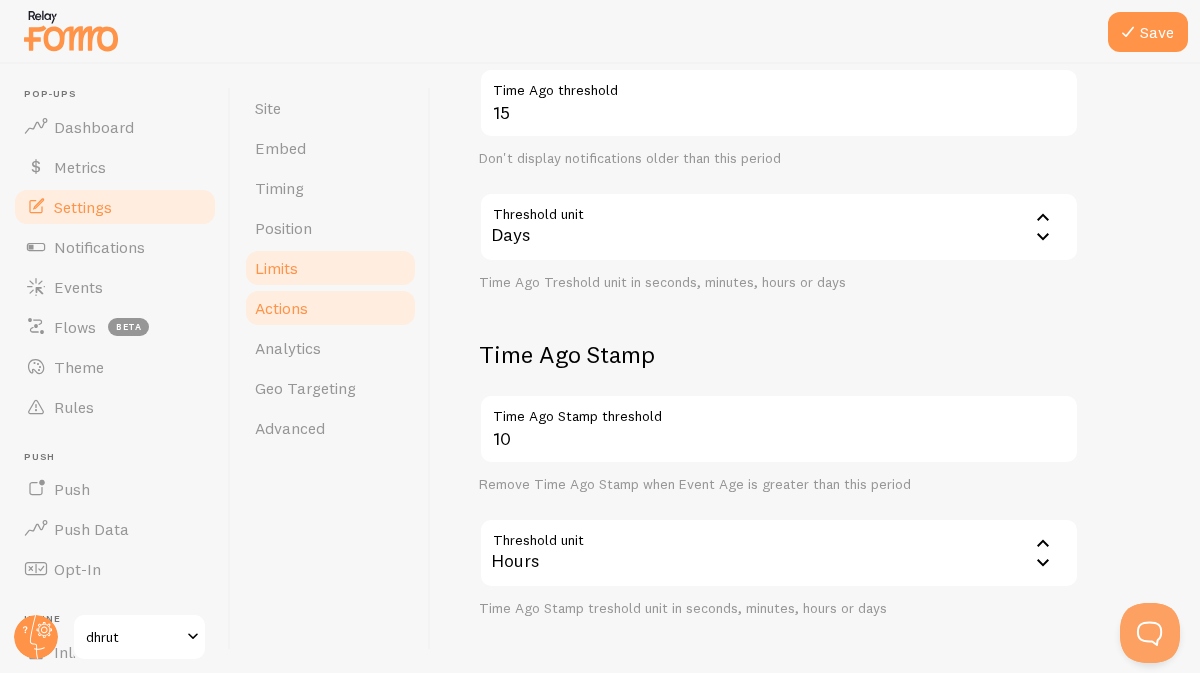 click on "Actions" at bounding box center [330, 308] 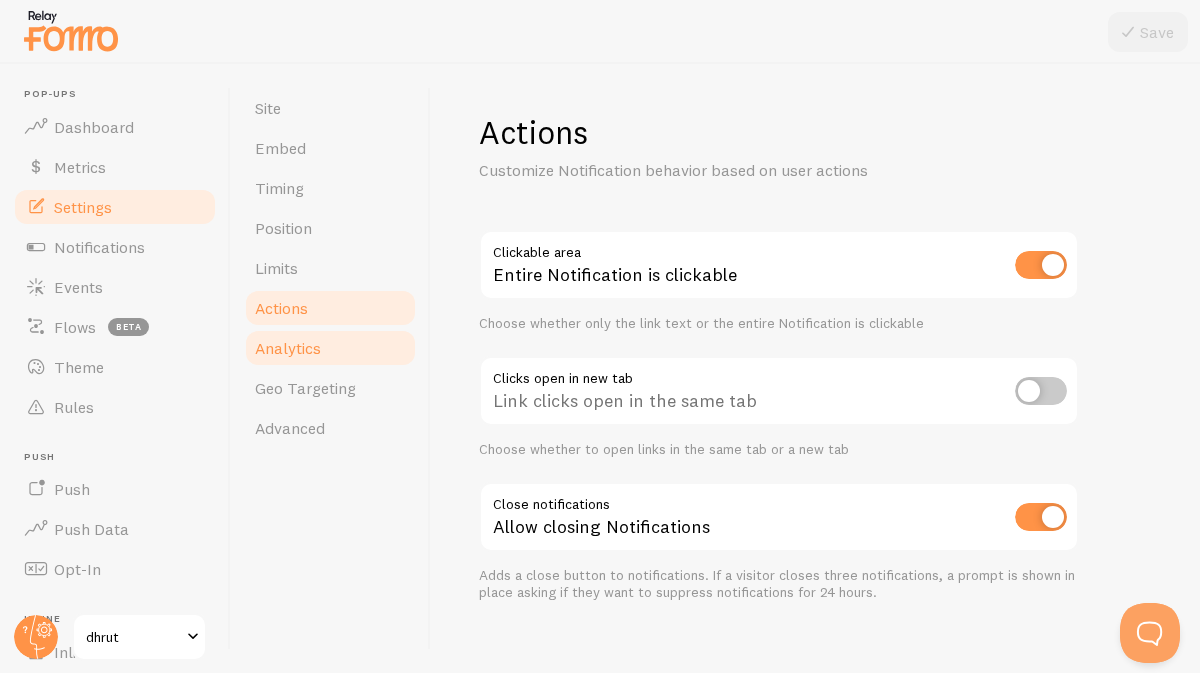 scroll, scrollTop: 0, scrollLeft: 0, axis: both 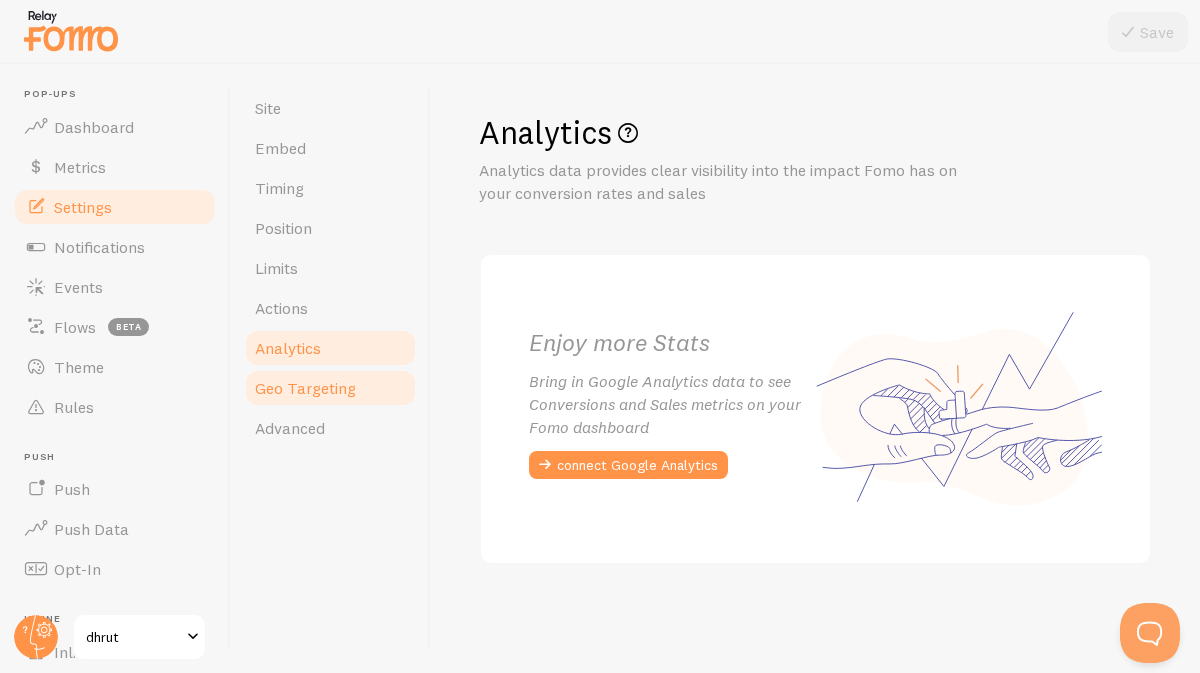 click on "Geo Targeting" at bounding box center (330, 388) 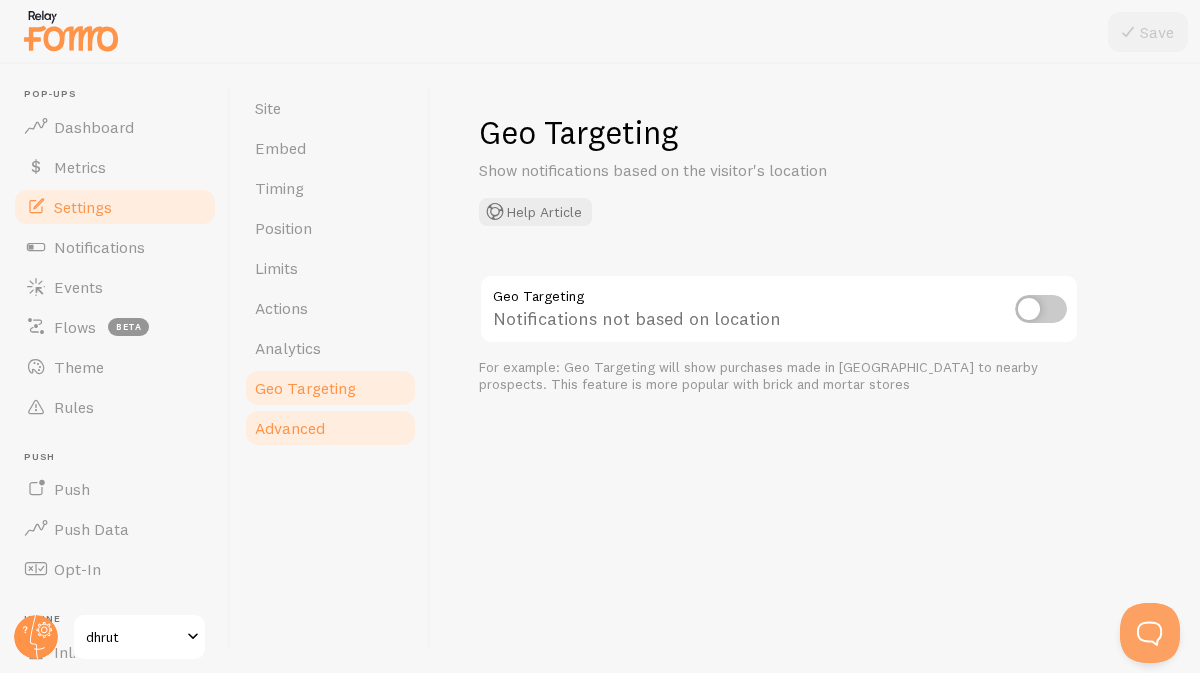 click on "Advanced" at bounding box center [290, 428] 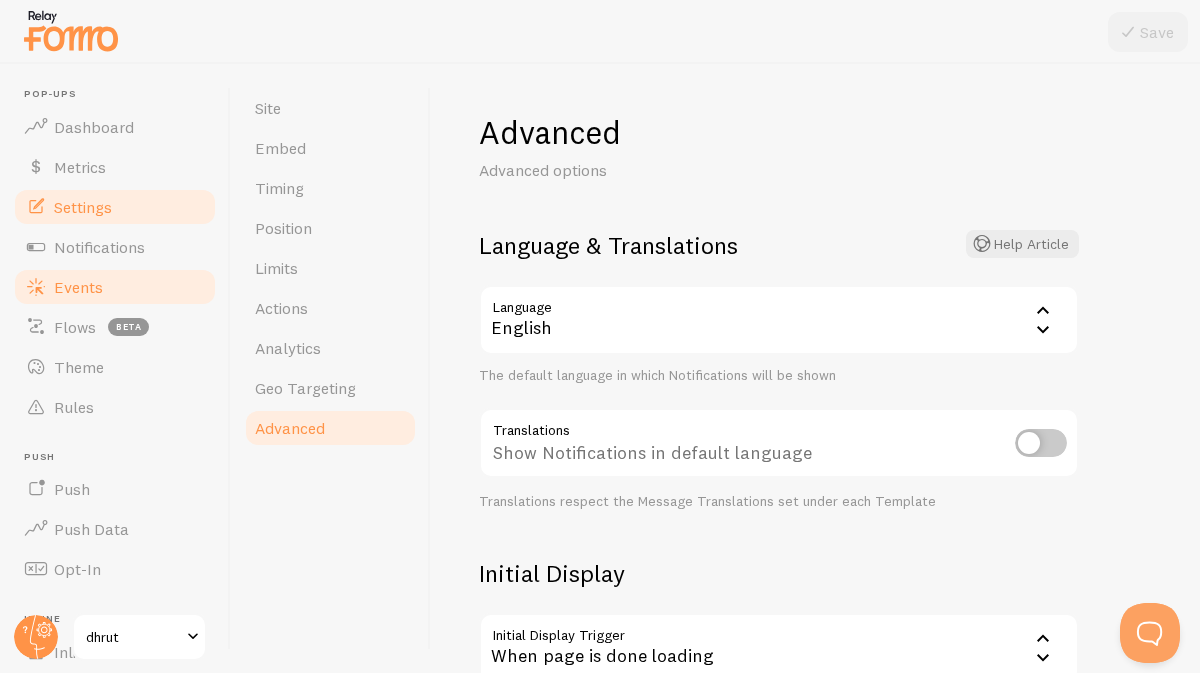 click on "Events" at bounding box center [115, 287] 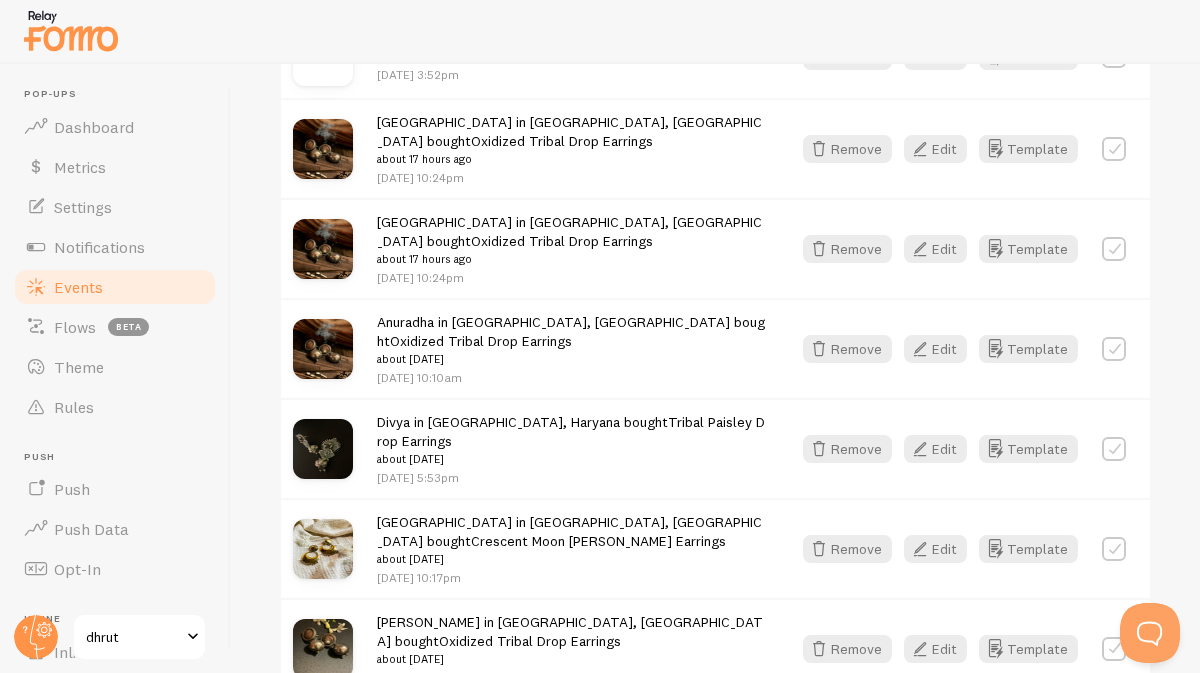 scroll, scrollTop: 648, scrollLeft: 0, axis: vertical 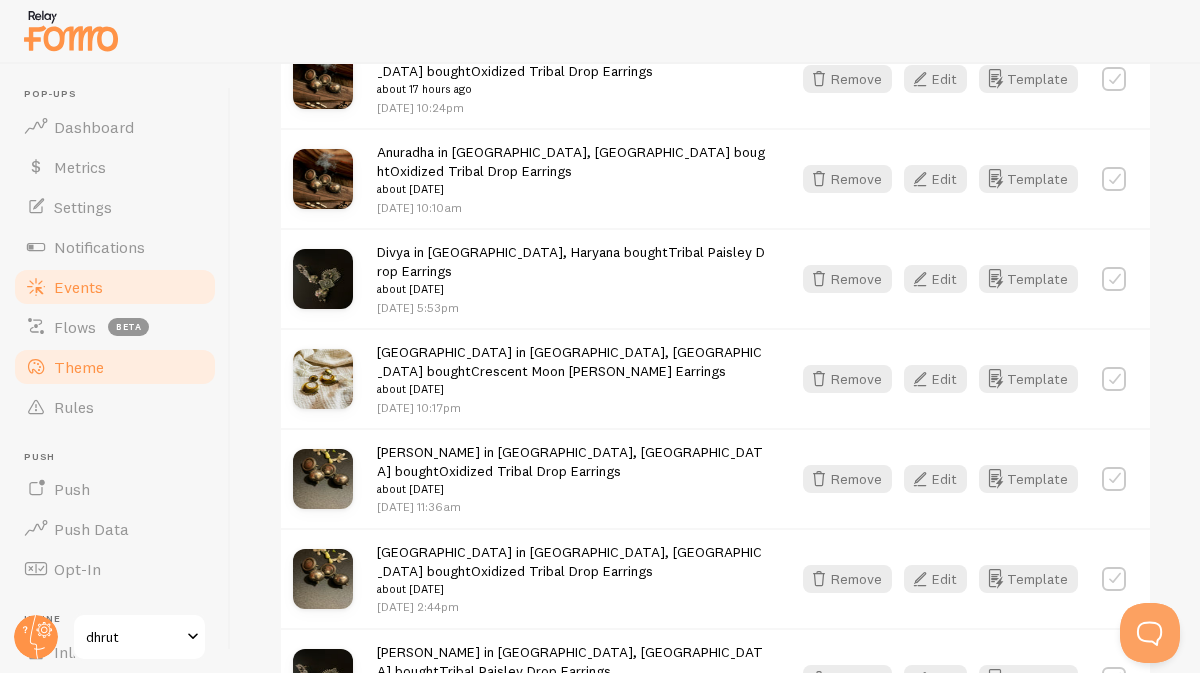 click on "Theme" at bounding box center (115, 367) 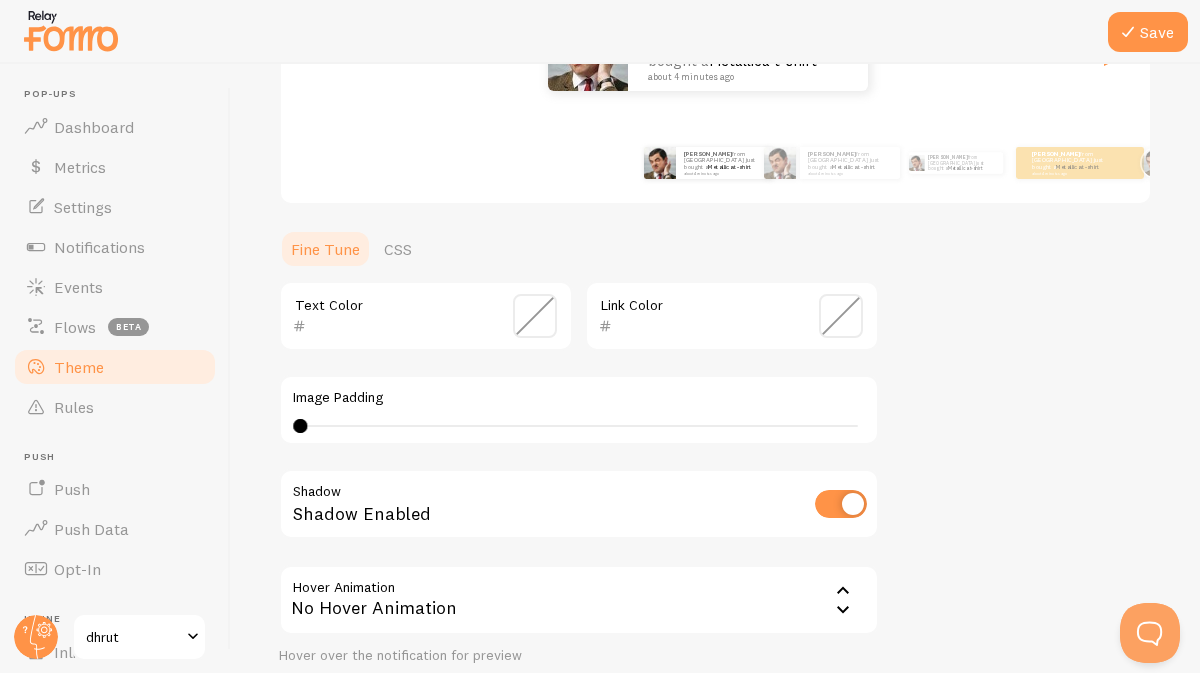 scroll, scrollTop: 483, scrollLeft: 0, axis: vertical 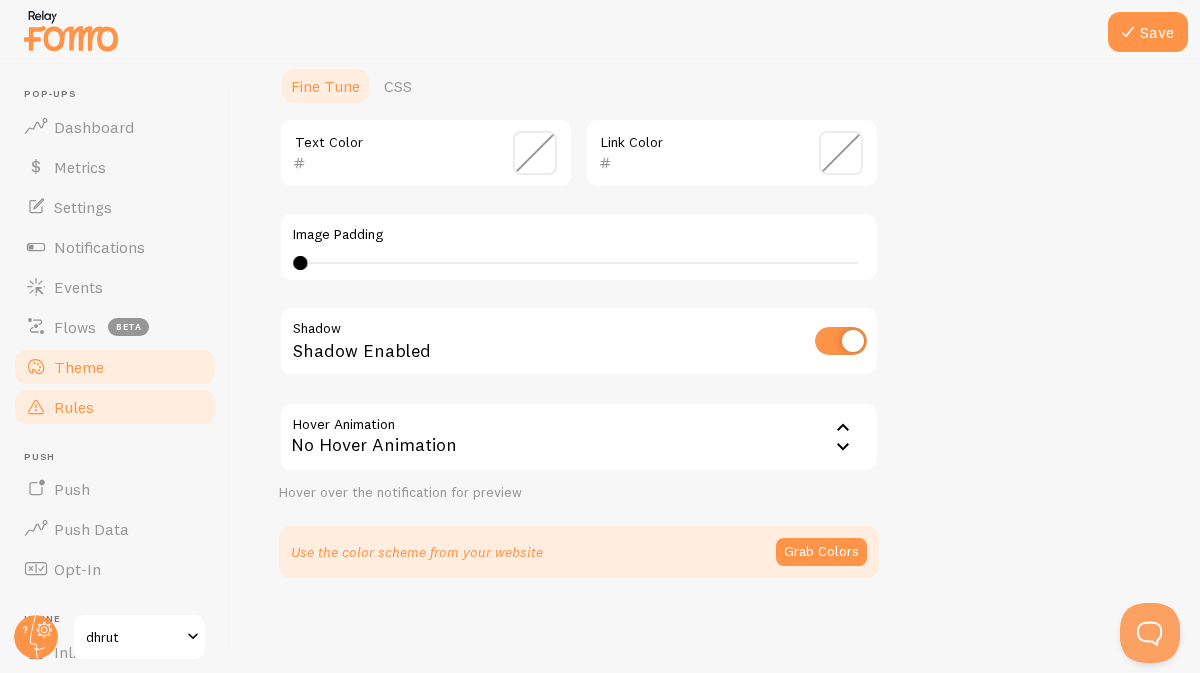click on "Rules" at bounding box center (115, 407) 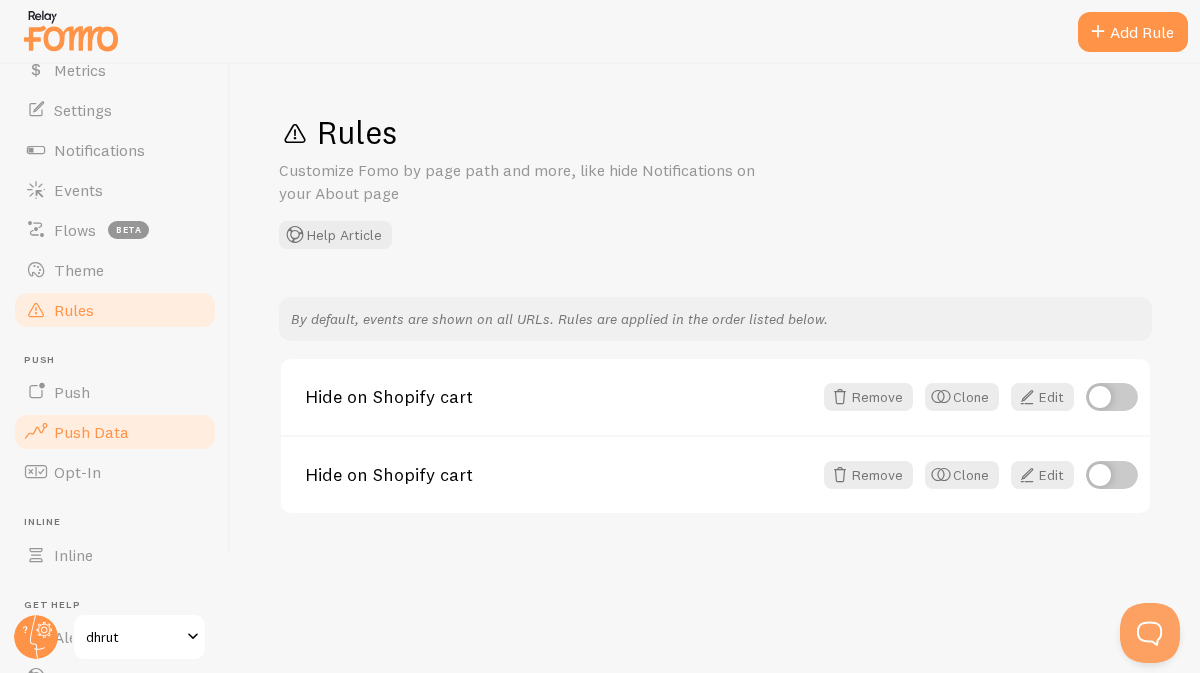 scroll, scrollTop: 102, scrollLeft: 0, axis: vertical 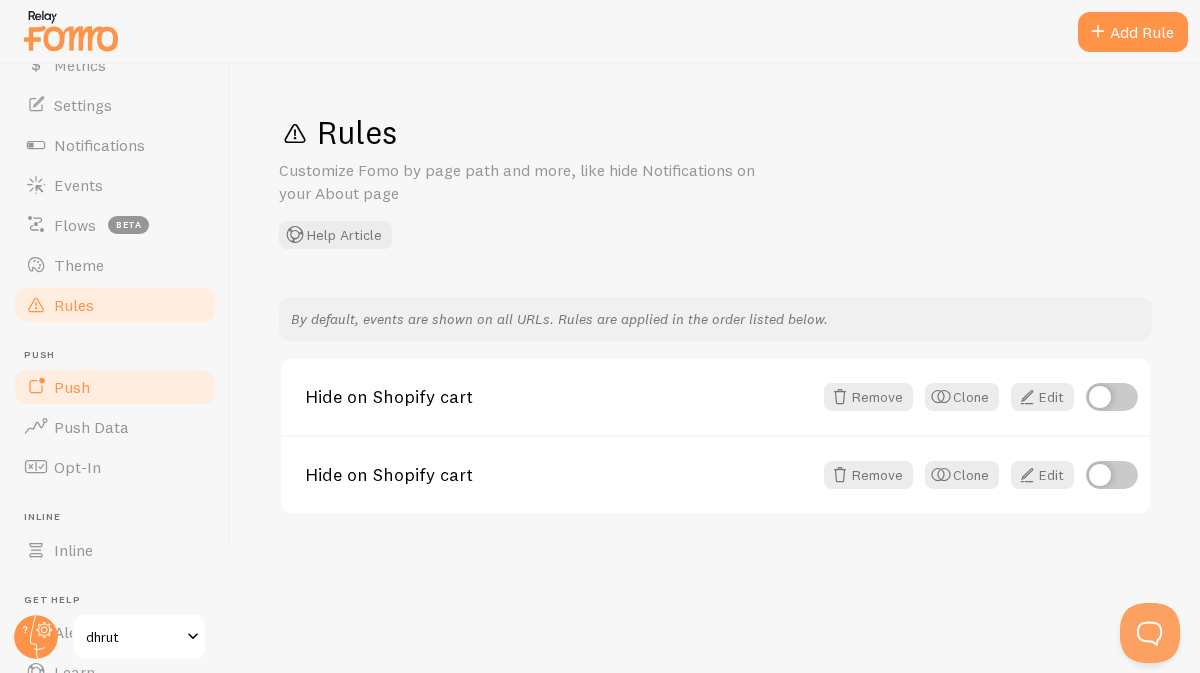 click on "Push" at bounding box center [115, 387] 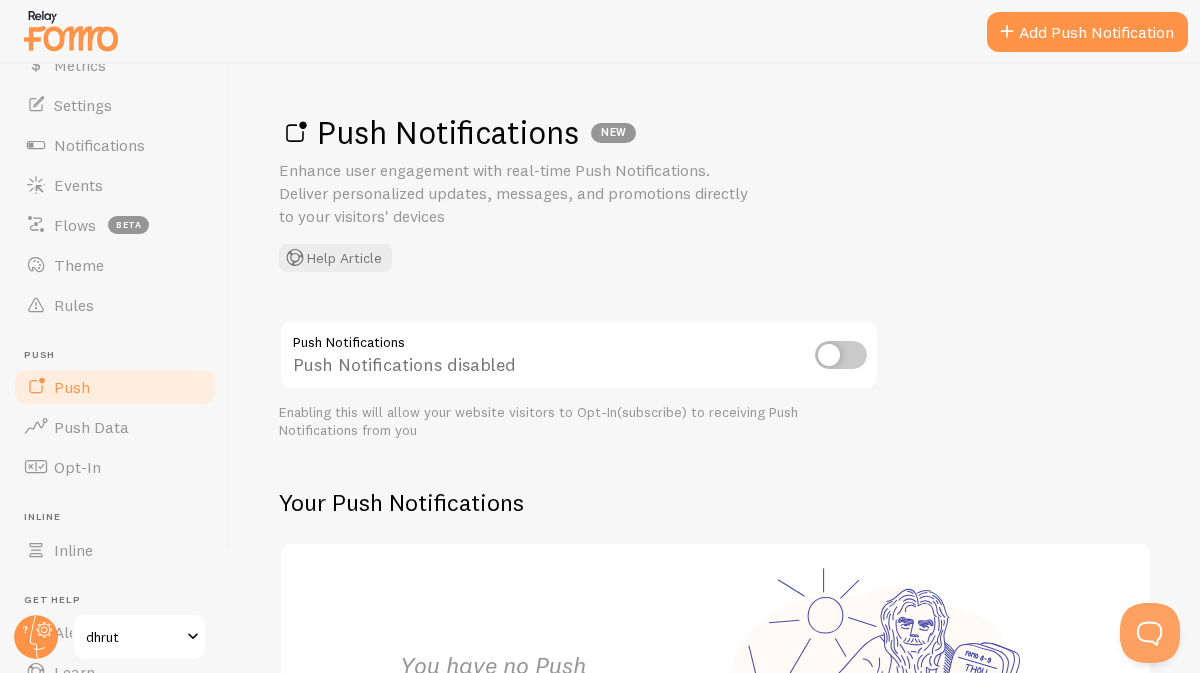 scroll, scrollTop: 232, scrollLeft: 0, axis: vertical 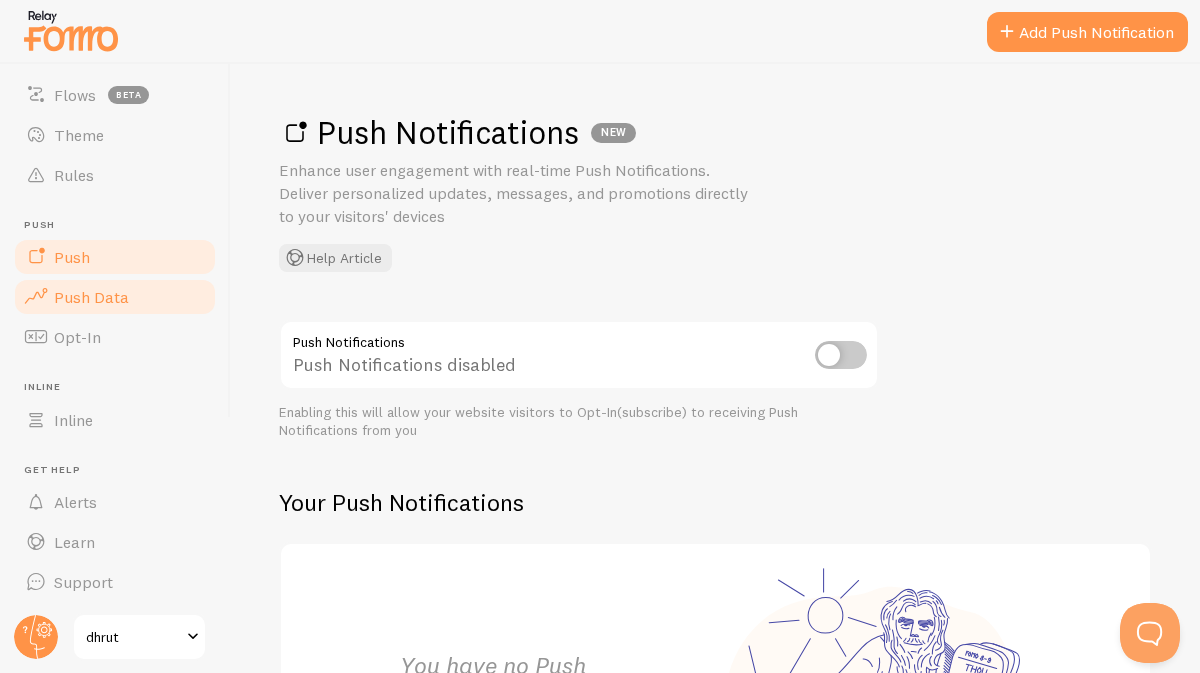 click on "Push Data" at bounding box center (115, 297) 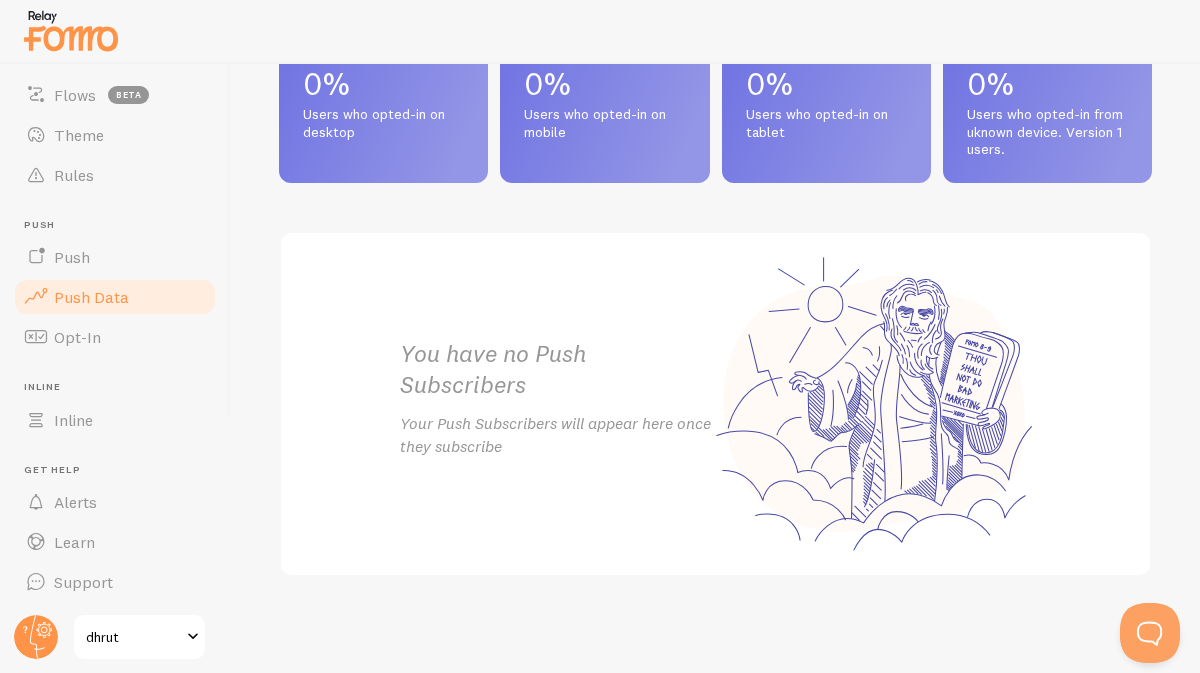 scroll, scrollTop: 1068, scrollLeft: 0, axis: vertical 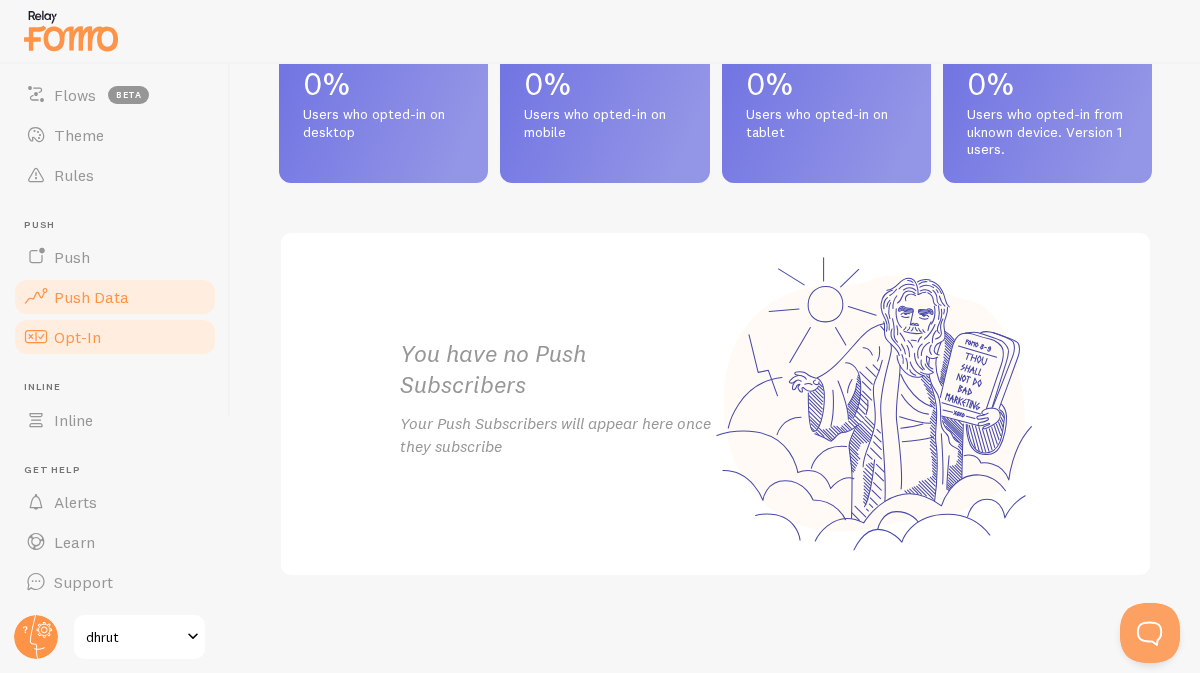 click on "Opt-In" at bounding box center (115, 337) 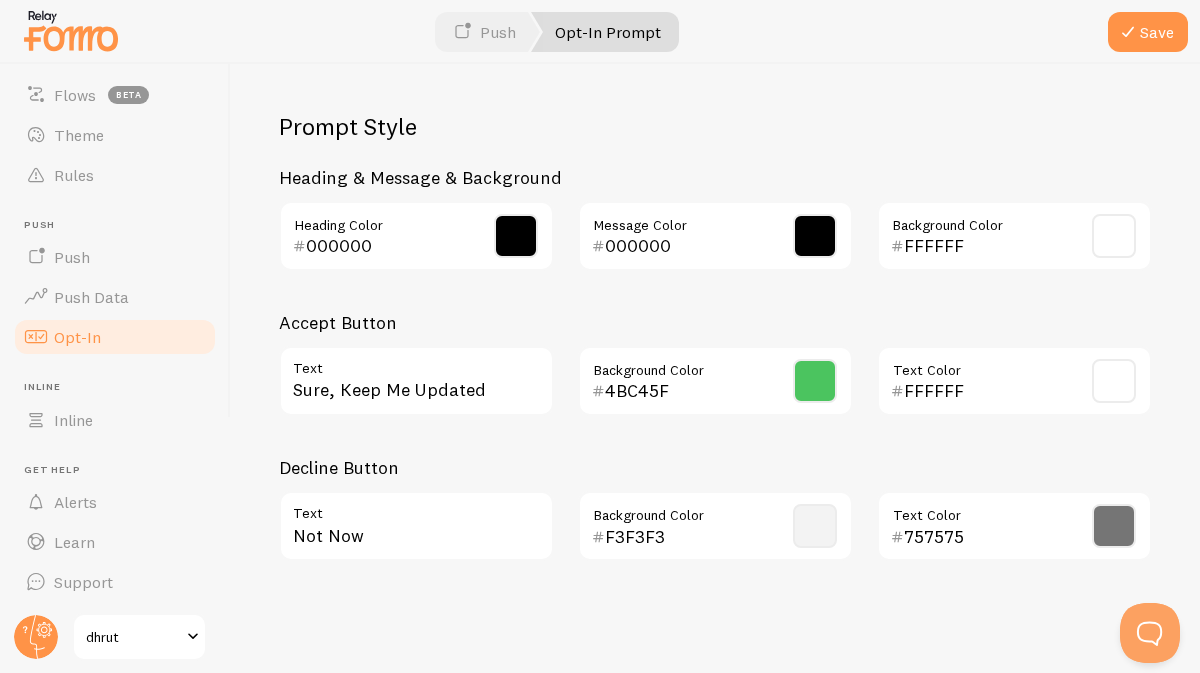 scroll, scrollTop: 962, scrollLeft: 0, axis: vertical 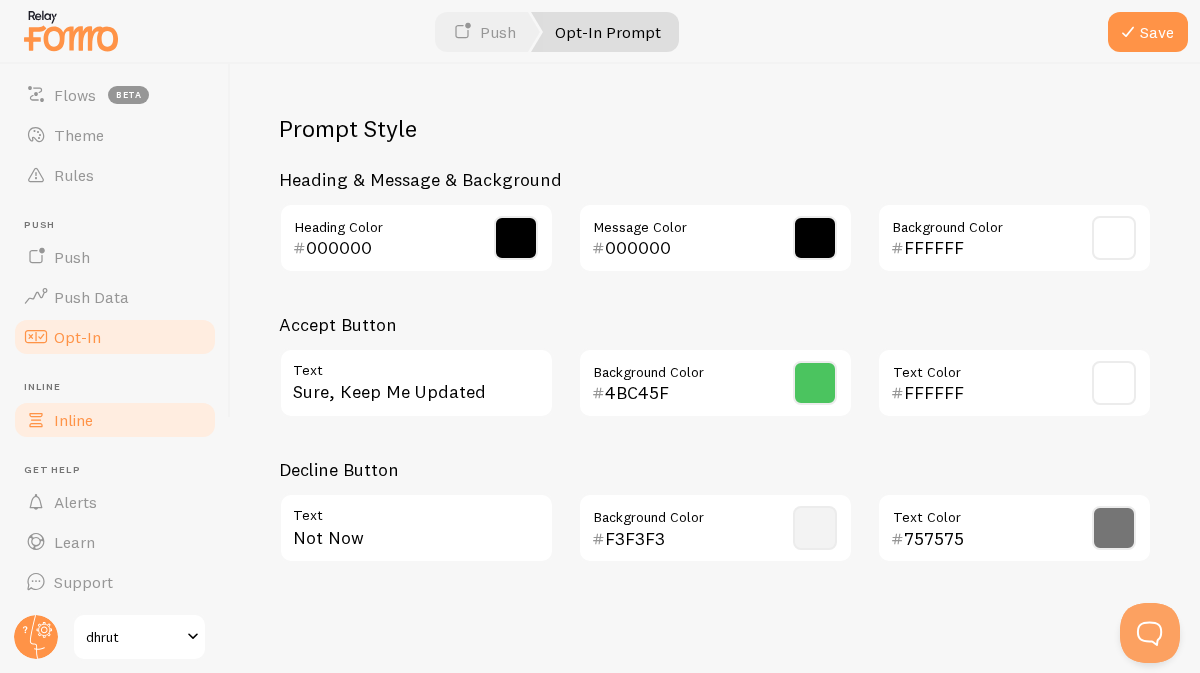 click on "Inline" at bounding box center (115, 420) 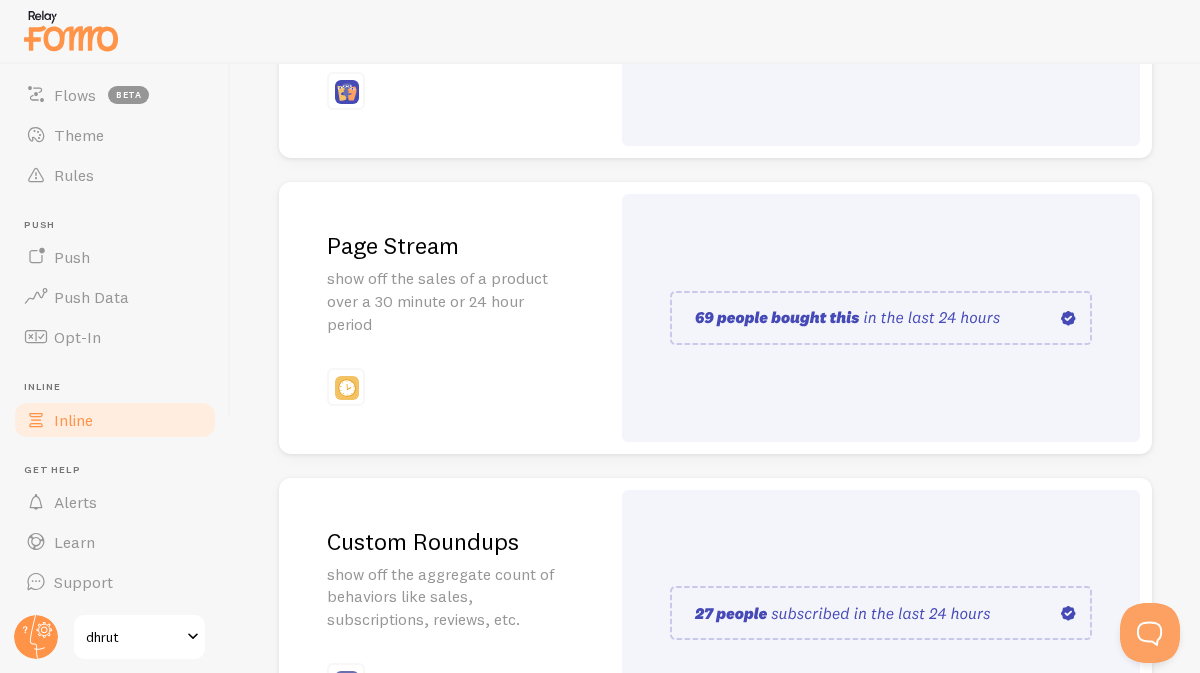 scroll, scrollTop: 604, scrollLeft: 0, axis: vertical 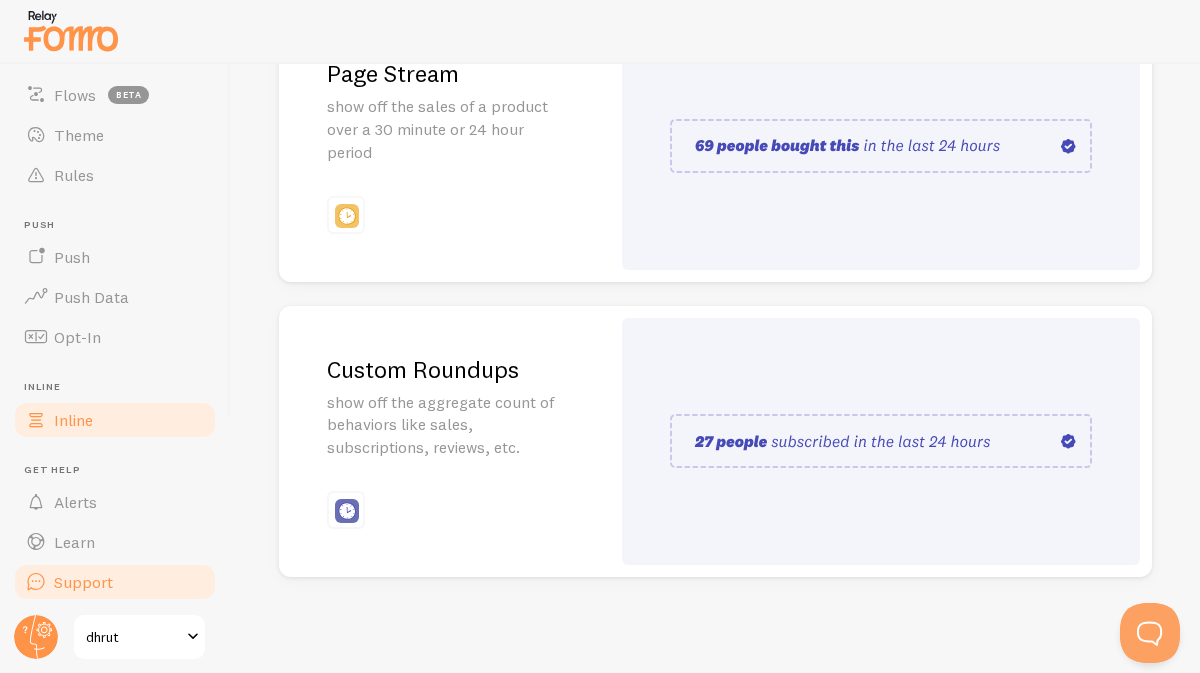 click on "Support" at bounding box center [115, 582] 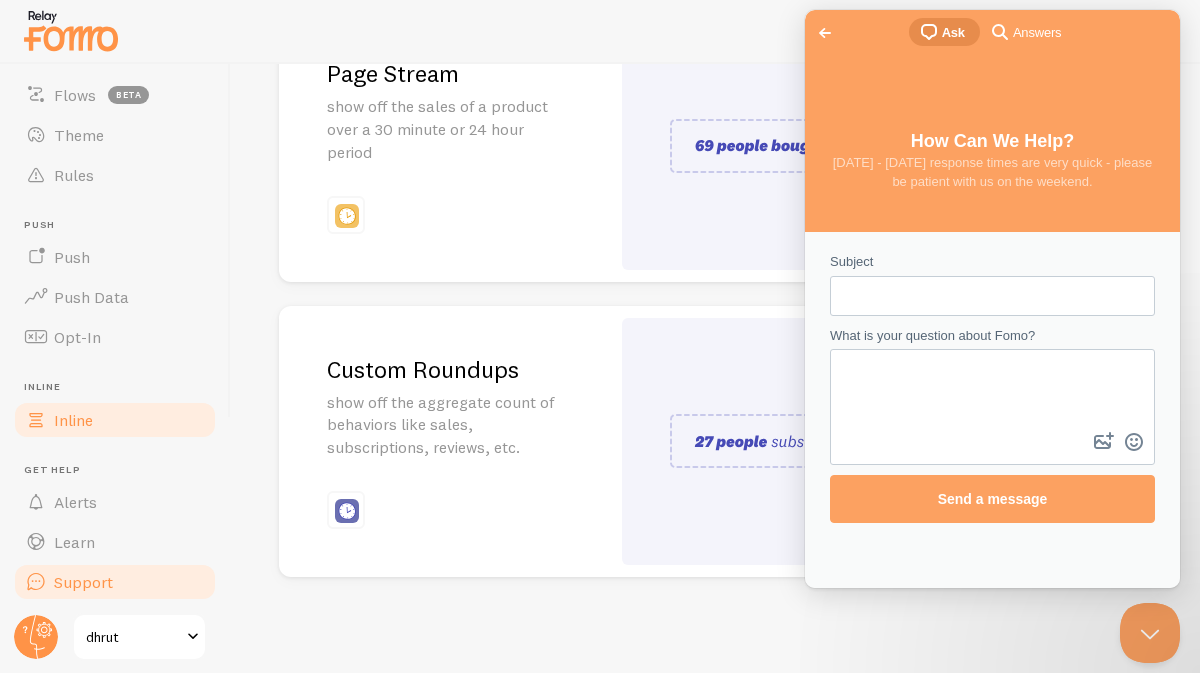 scroll, scrollTop: 0, scrollLeft: 0, axis: both 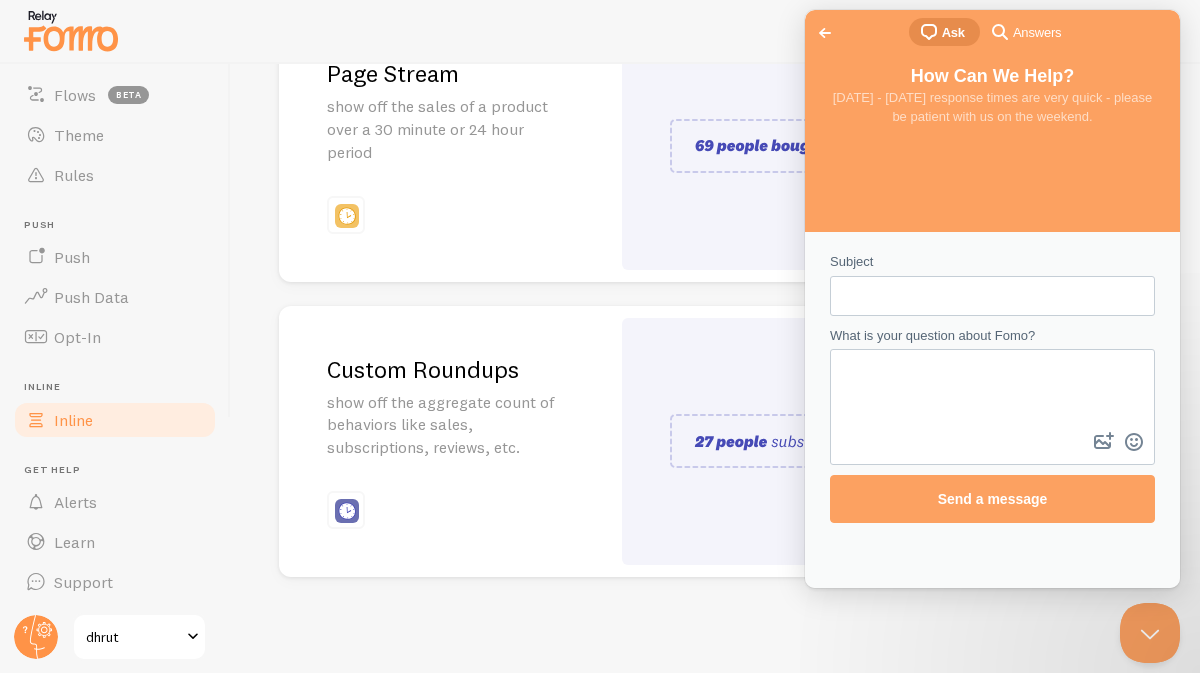 click at bounding box center (600, 32) 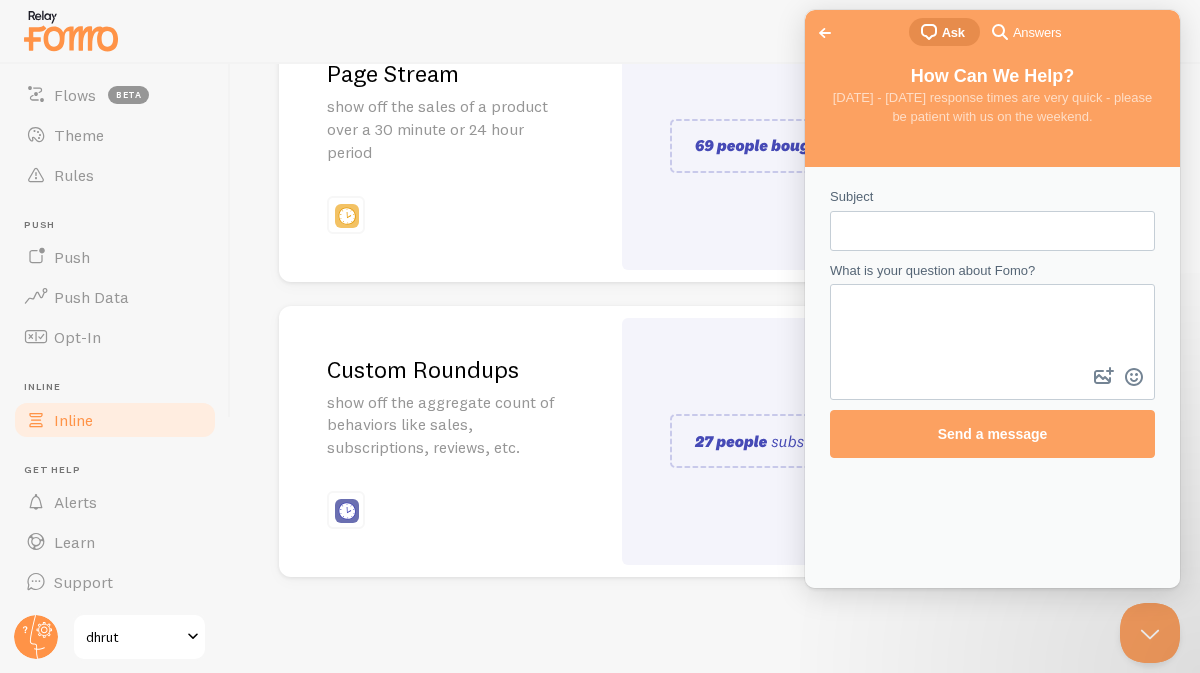 click on "Go back" at bounding box center [825, 33] 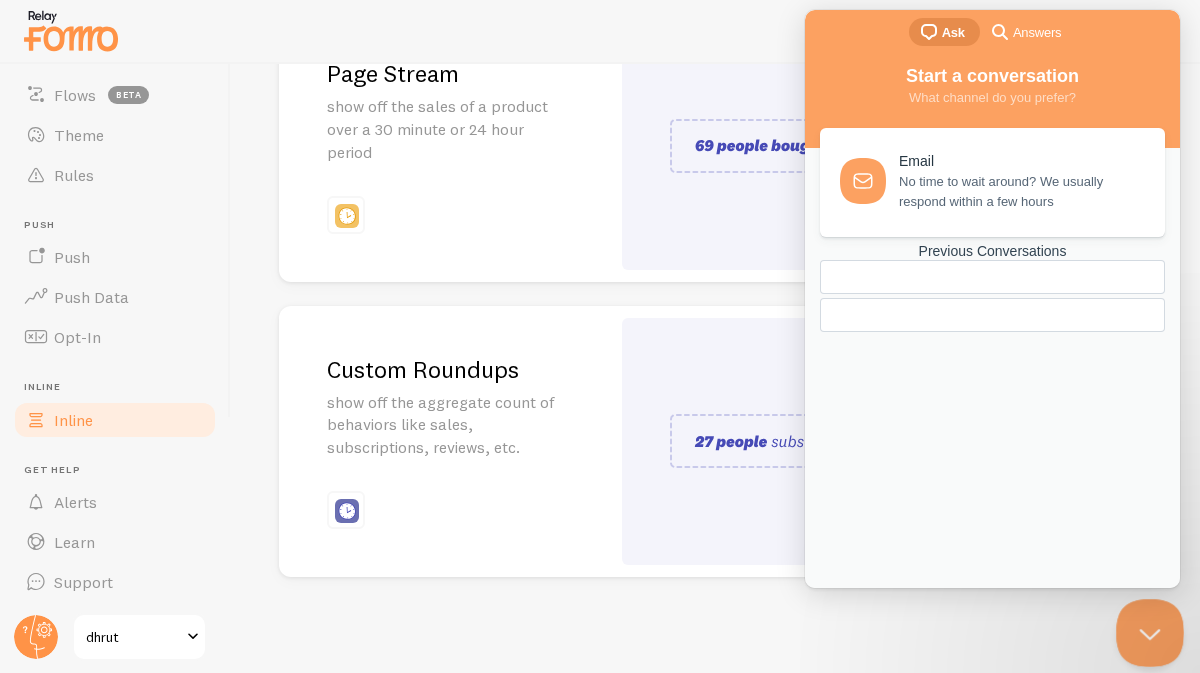 click at bounding box center (1146, 629) 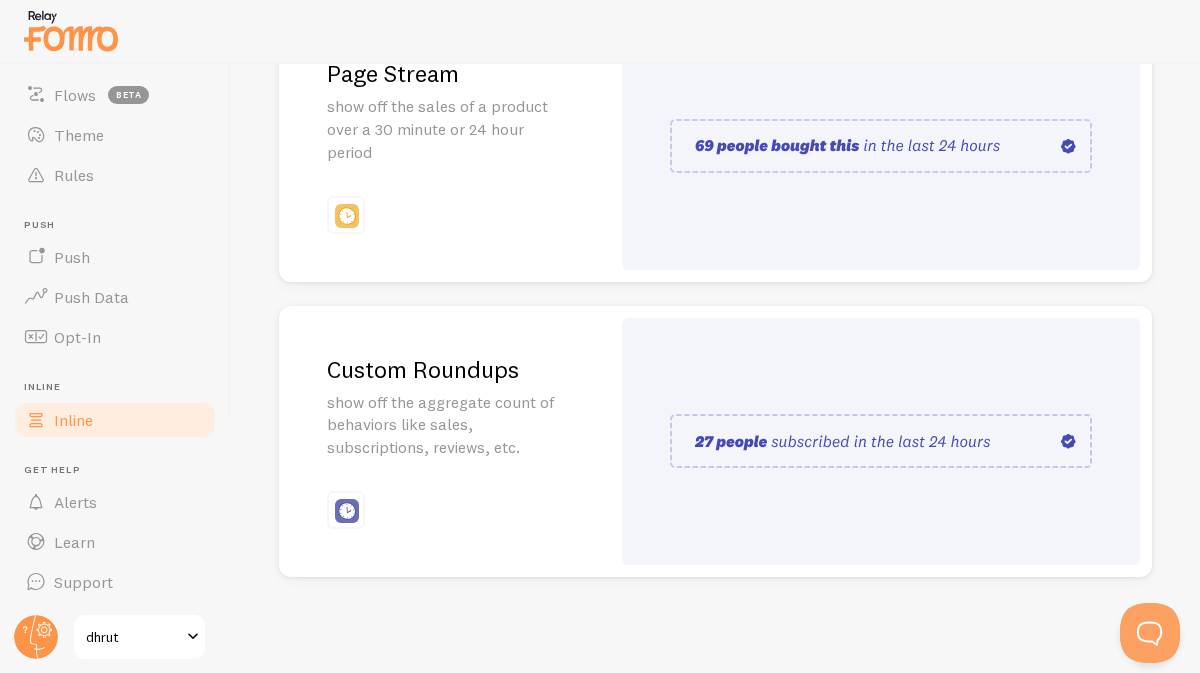 scroll, scrollTop: 0, scrollLeft: 0, axis: both 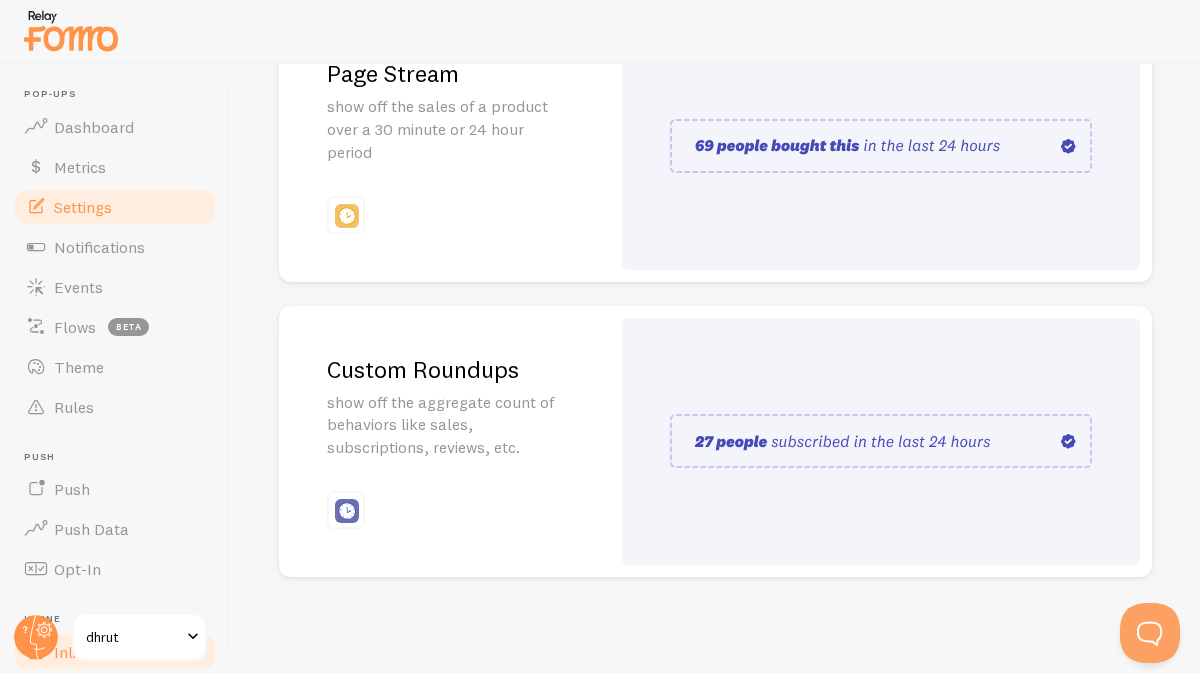 click on "Settings" at bounding box center [115, 207] 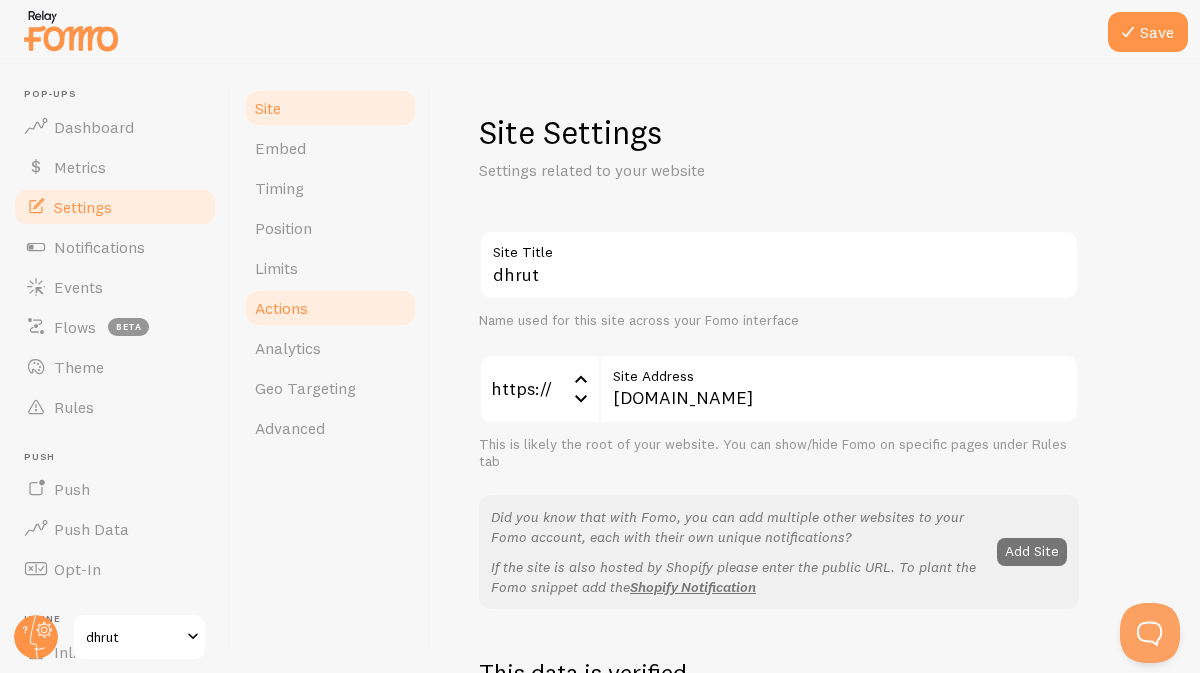click on "Actions" at bounding box center (330, 308) 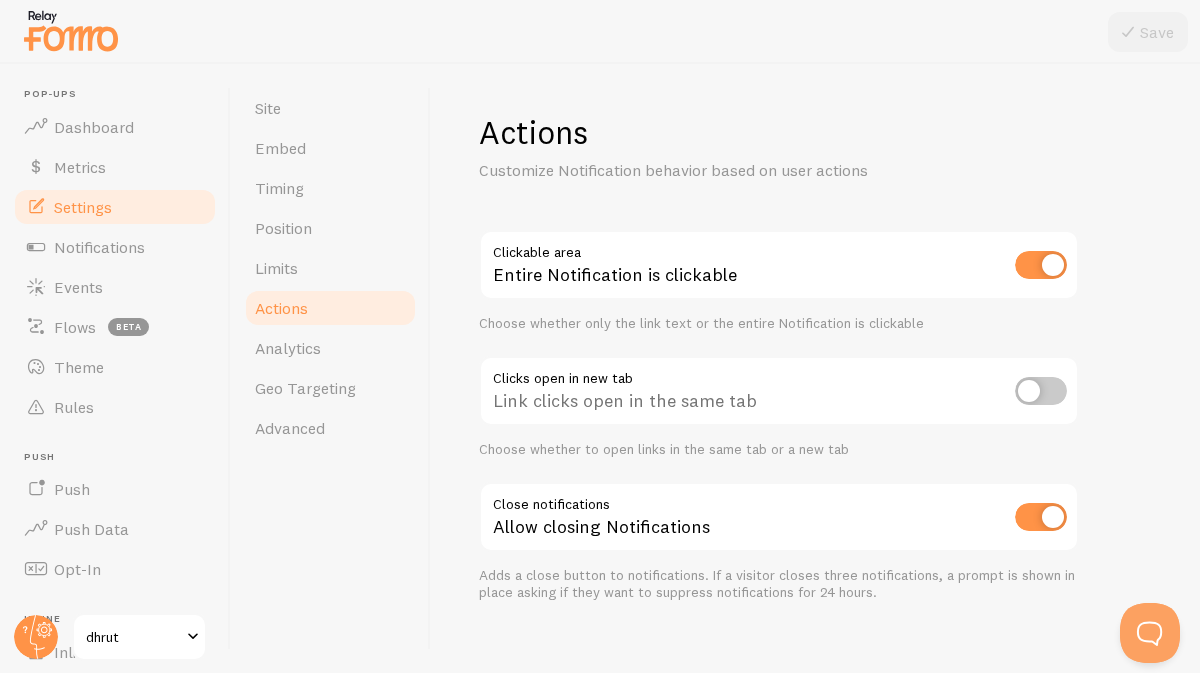 scroll, scrollTop: 24, scrollLeft: 0, axis: vertical 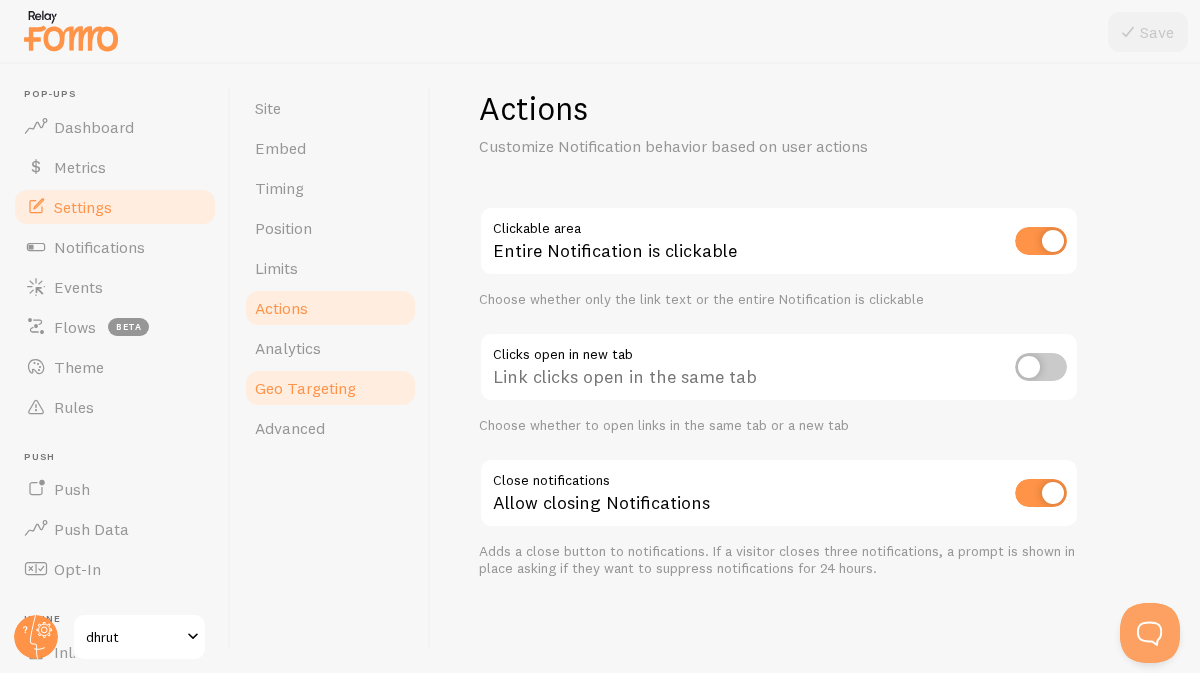 click on "Geo Targeting" at bounding box center [330, 388] 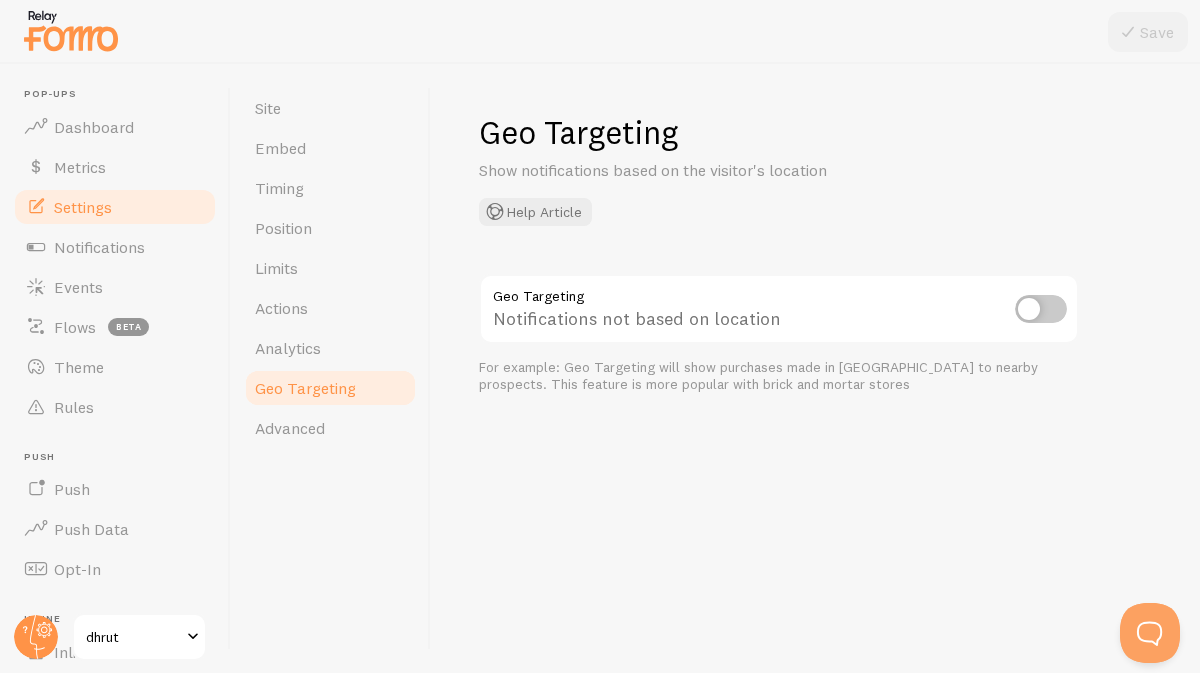 scroll, scrollTop: 0, scrollLeft: 0, axis: both 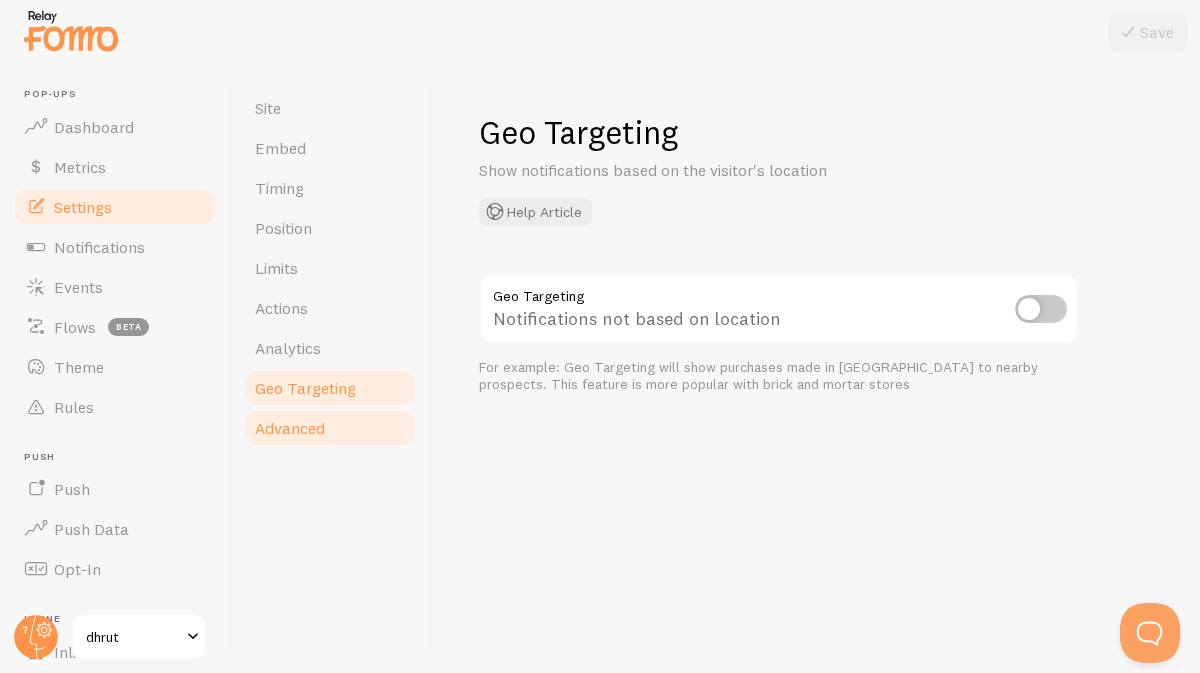 click on "Advanced" at bounding box center (330, 428) 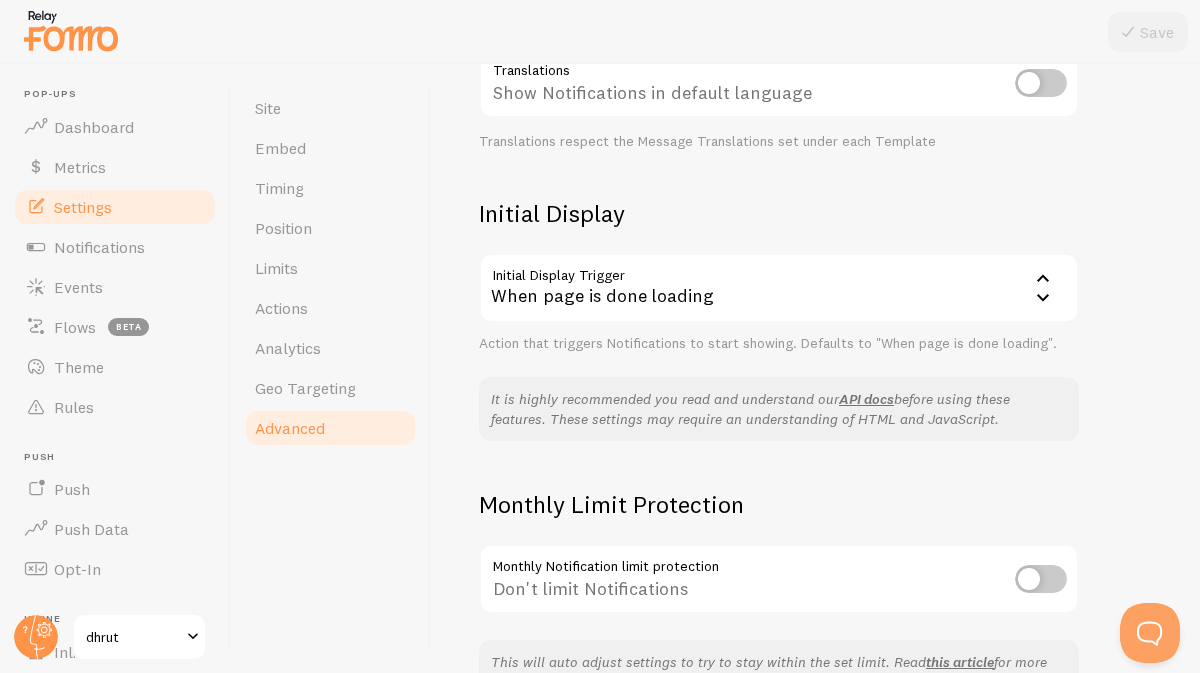 scroll, scrollTop: 486, scrollLeft: 0, axis: vertical 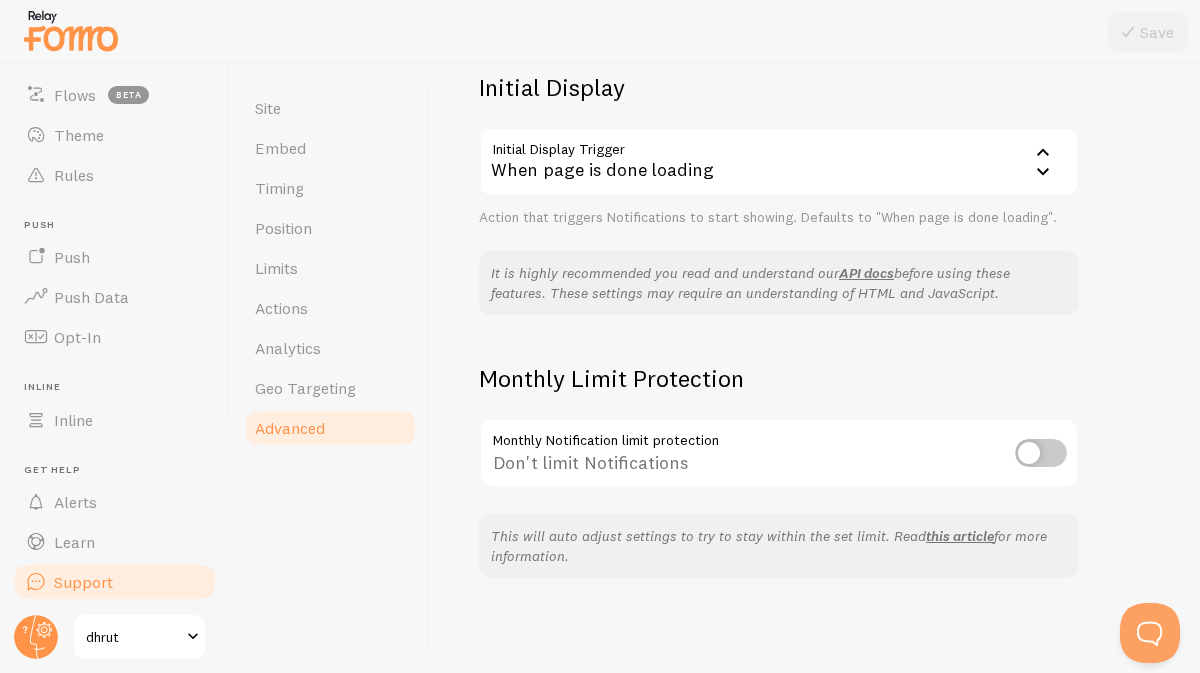 click on "Support" at bounding box center [83, 582] 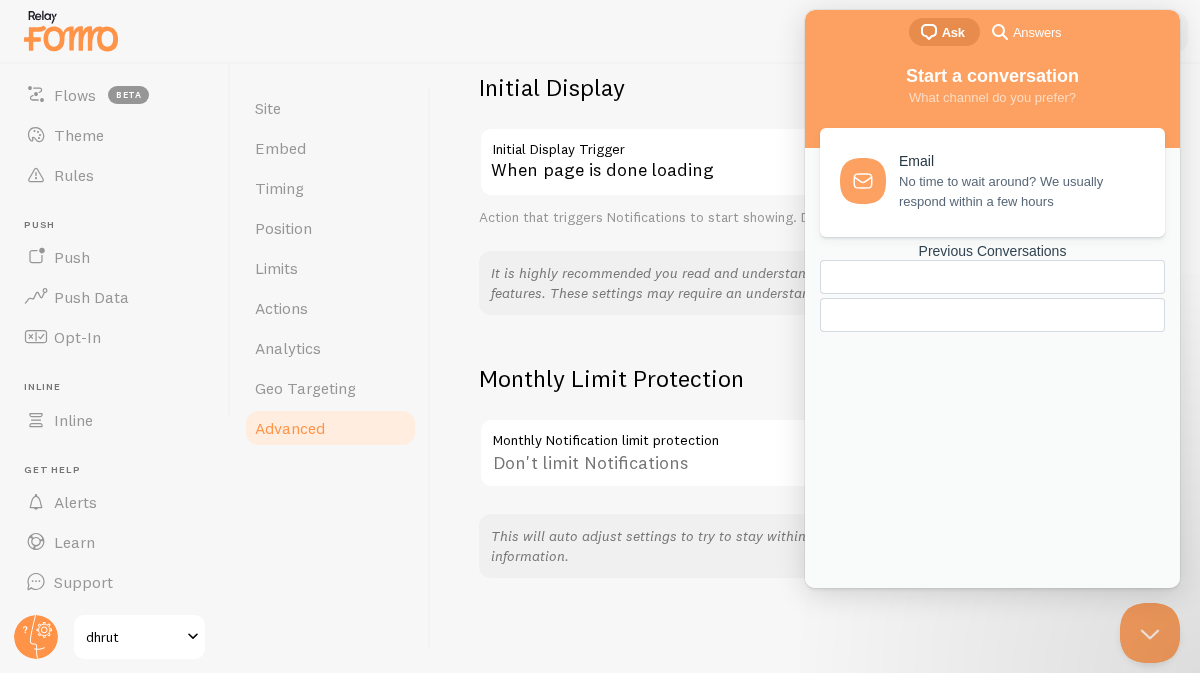 click on "Previous Conversations" at bounding box center (992, 289) 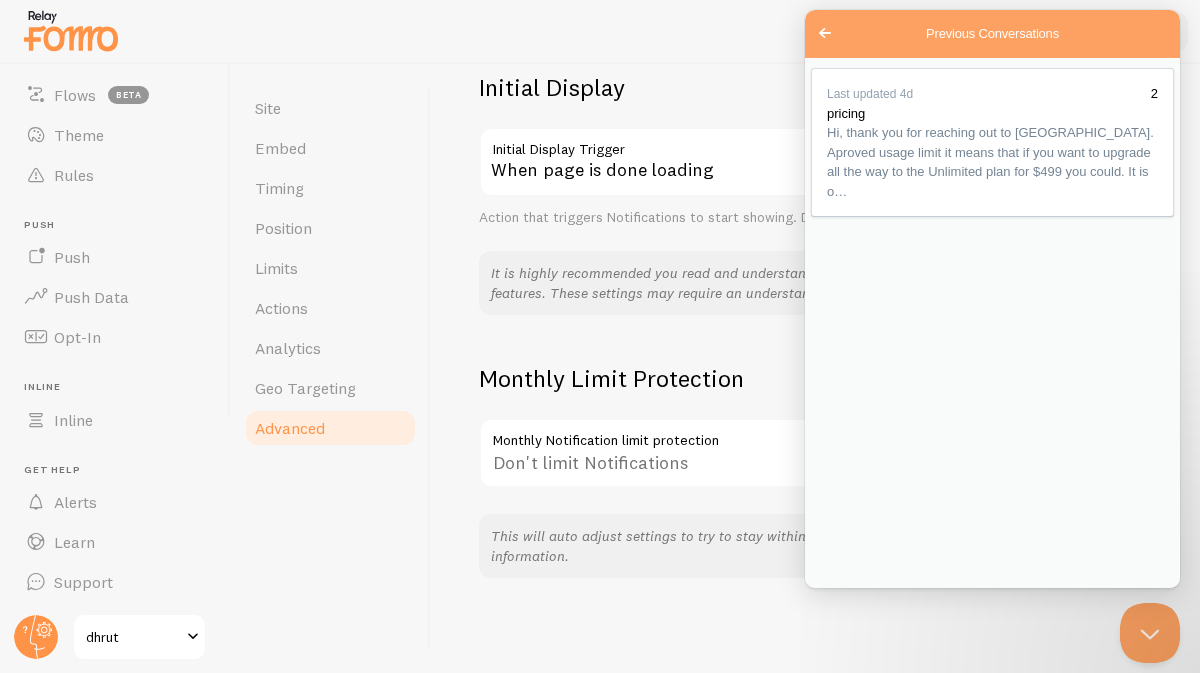 click on "Go back" at bounding box center [825, 33] 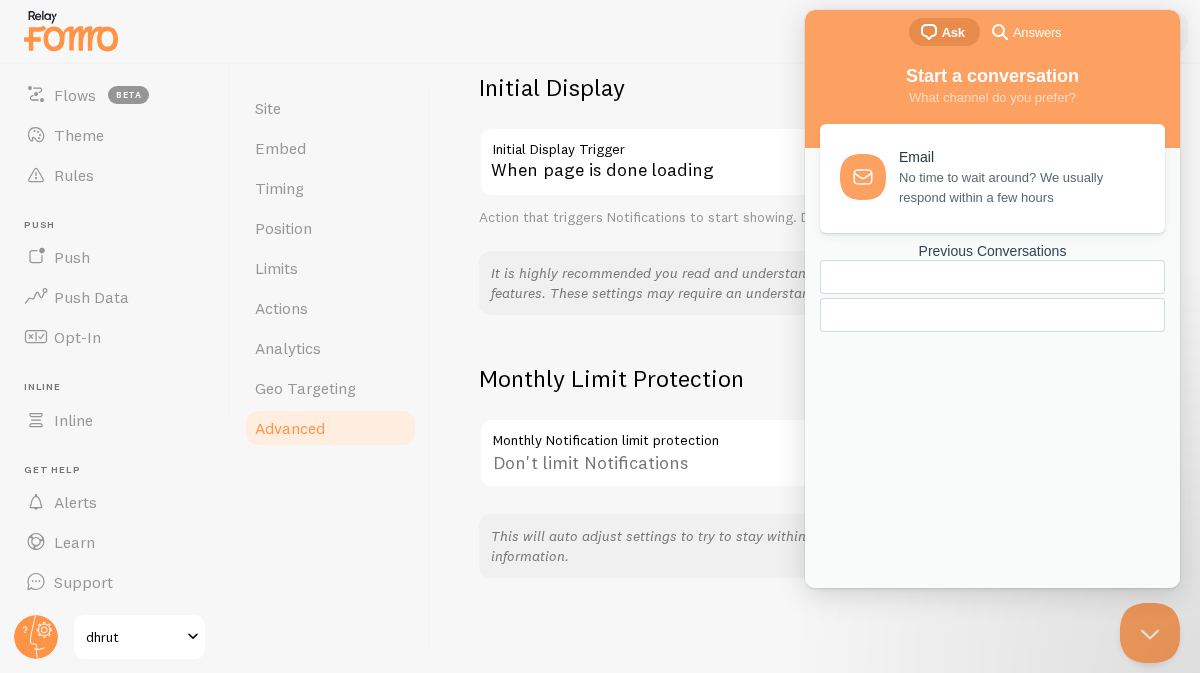 click on "No time to wait around? We usually respond within a few hours" at bounding box center [1020, 188] 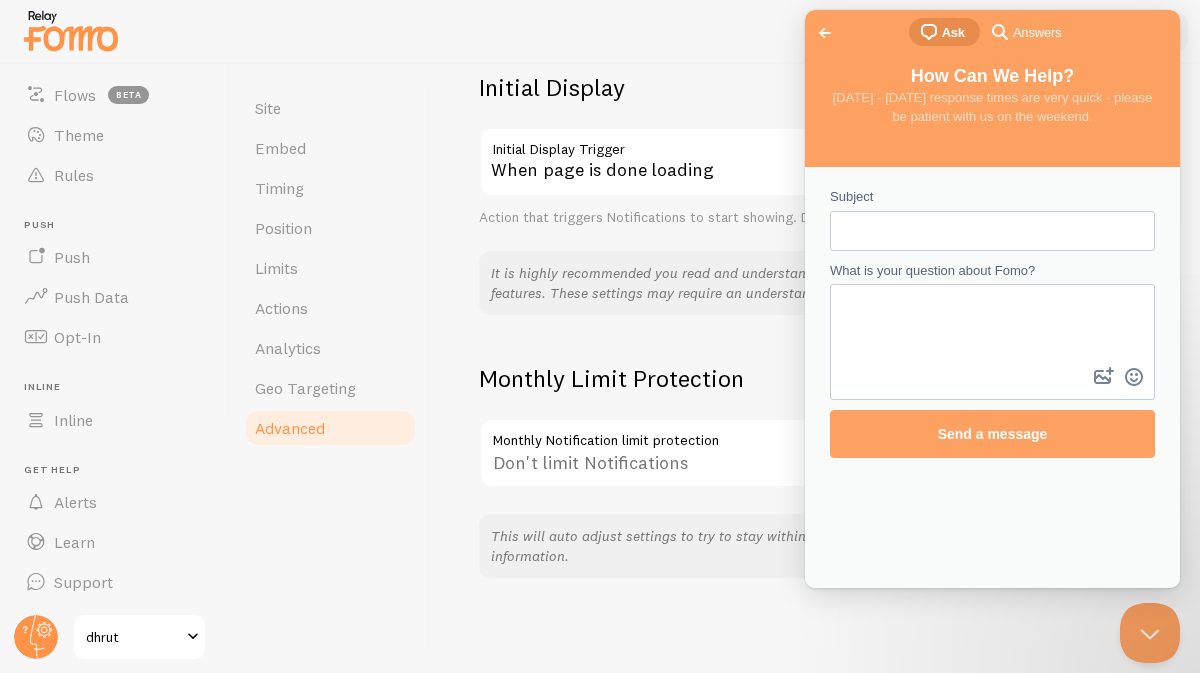 click on "Subject" at bounding box center [992, 231] 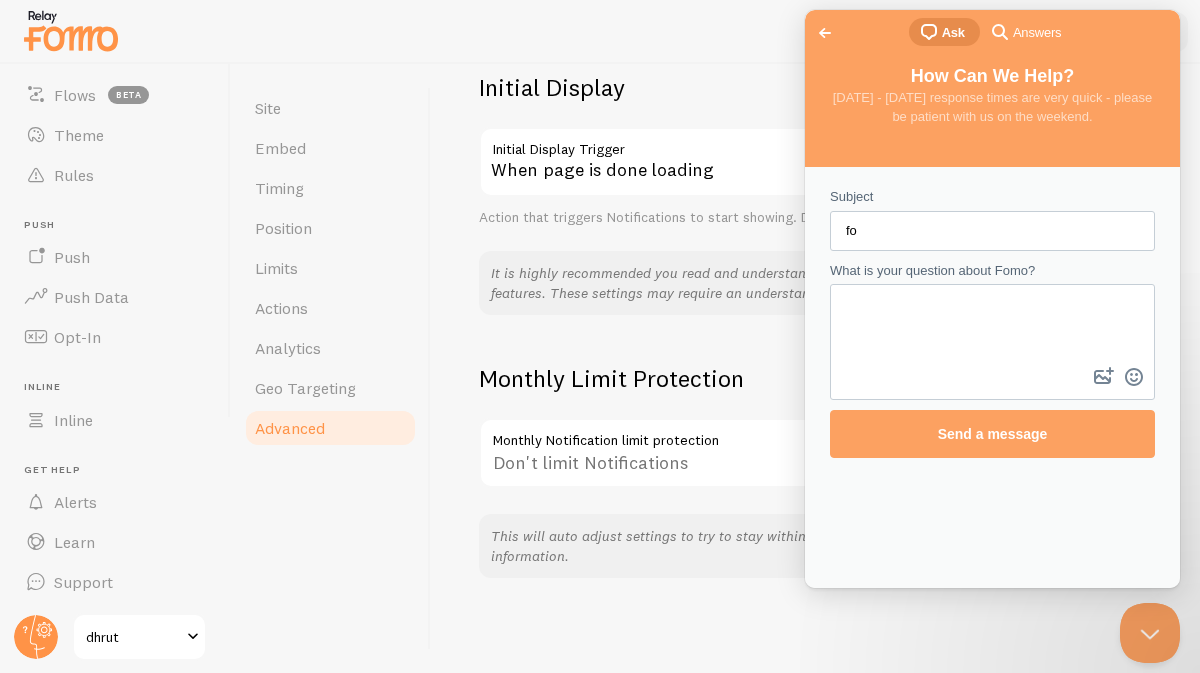 type on "f" 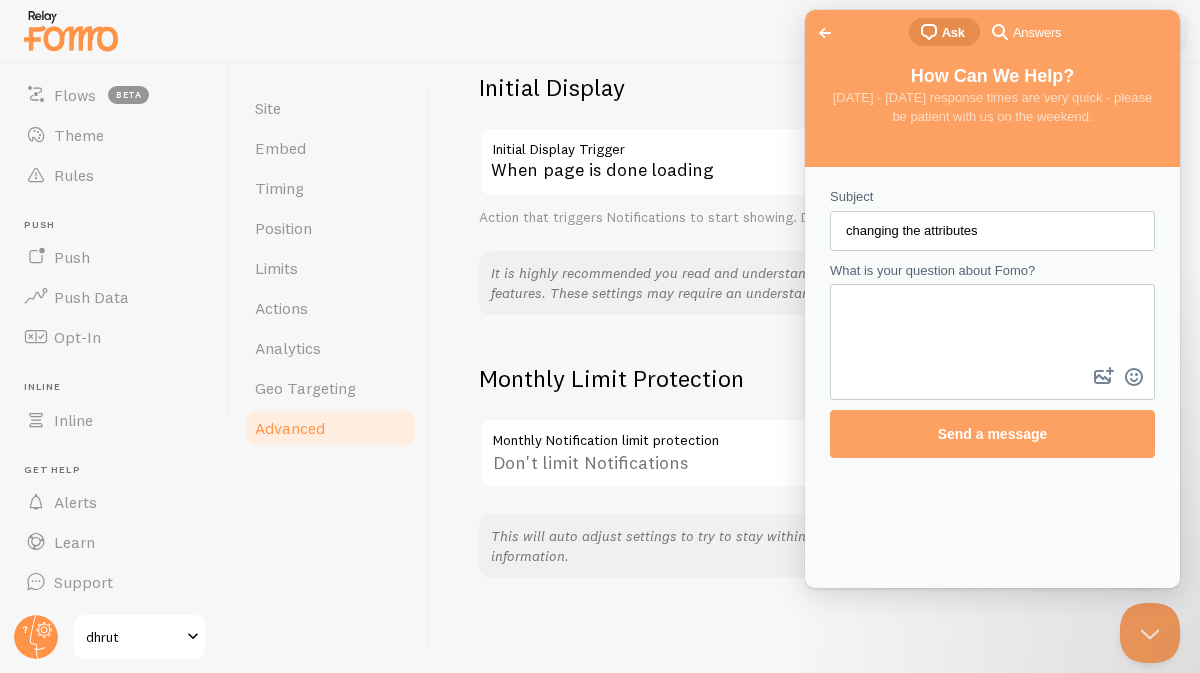 type on "changing the attributes" 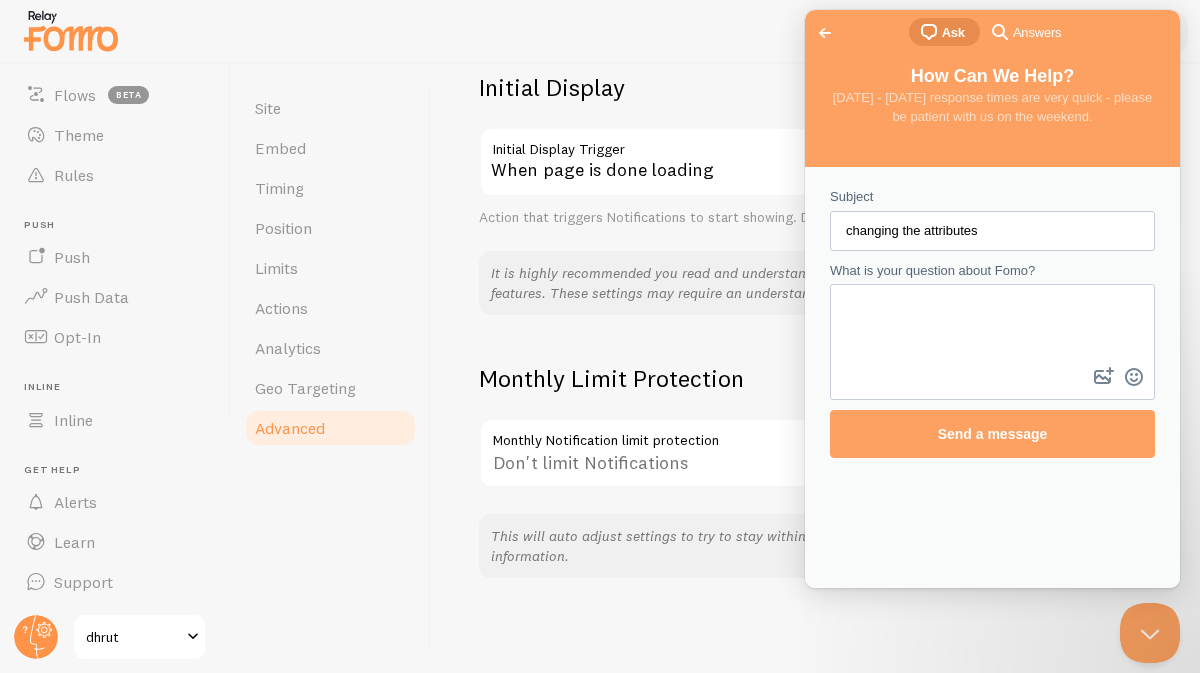 click on "What is your question about Fomo?" at bounding box center [992, 324] 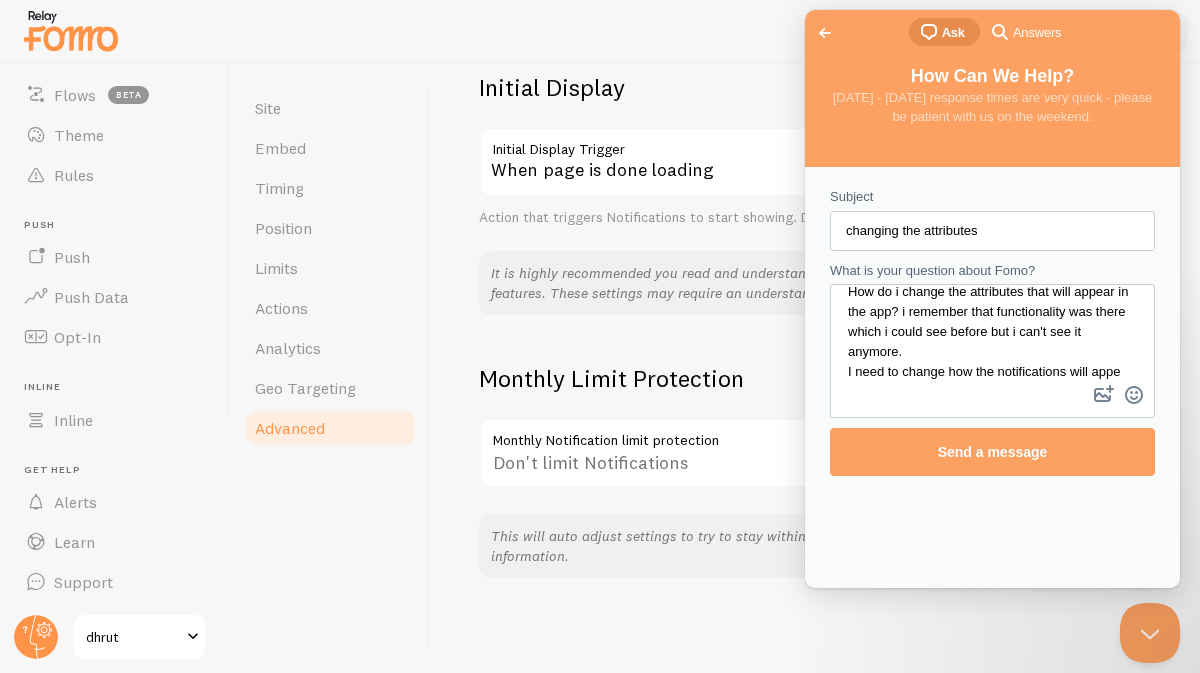 scroll, scrollTop: 36, scrollLeft: 0, axis: vertical 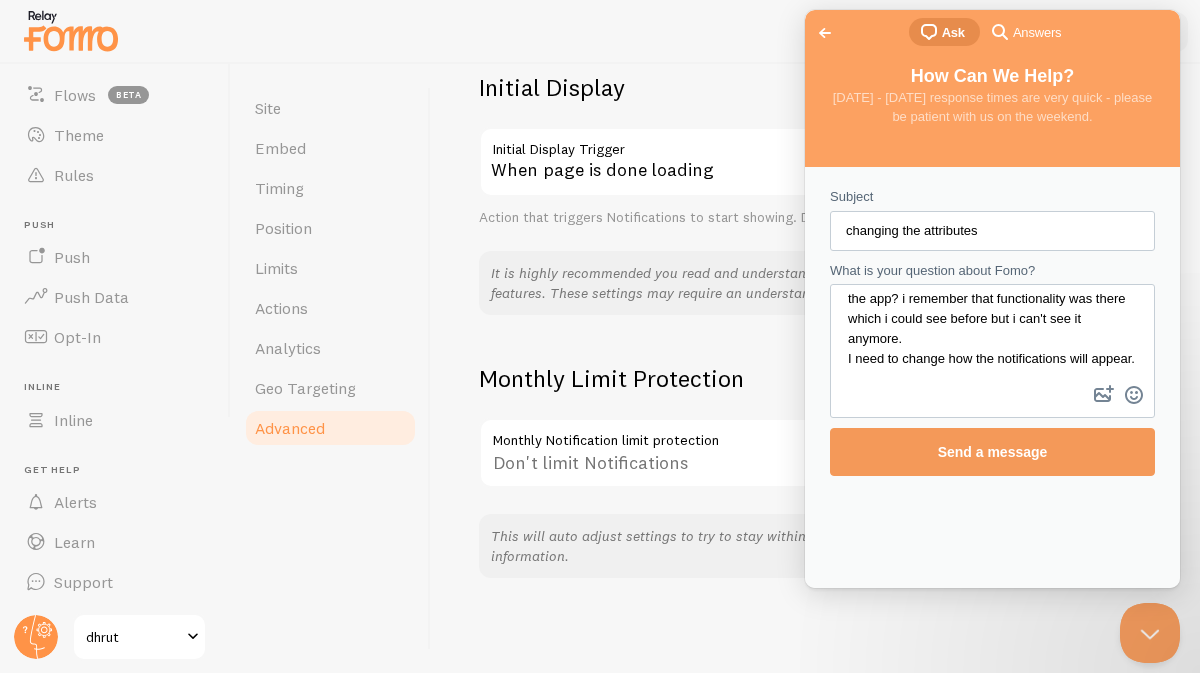 type on "How do i change the attributes that will appear in the app? i remember that functionality was there which i could see before but i can't see it anymore.
I need to change how the notifications will appear." 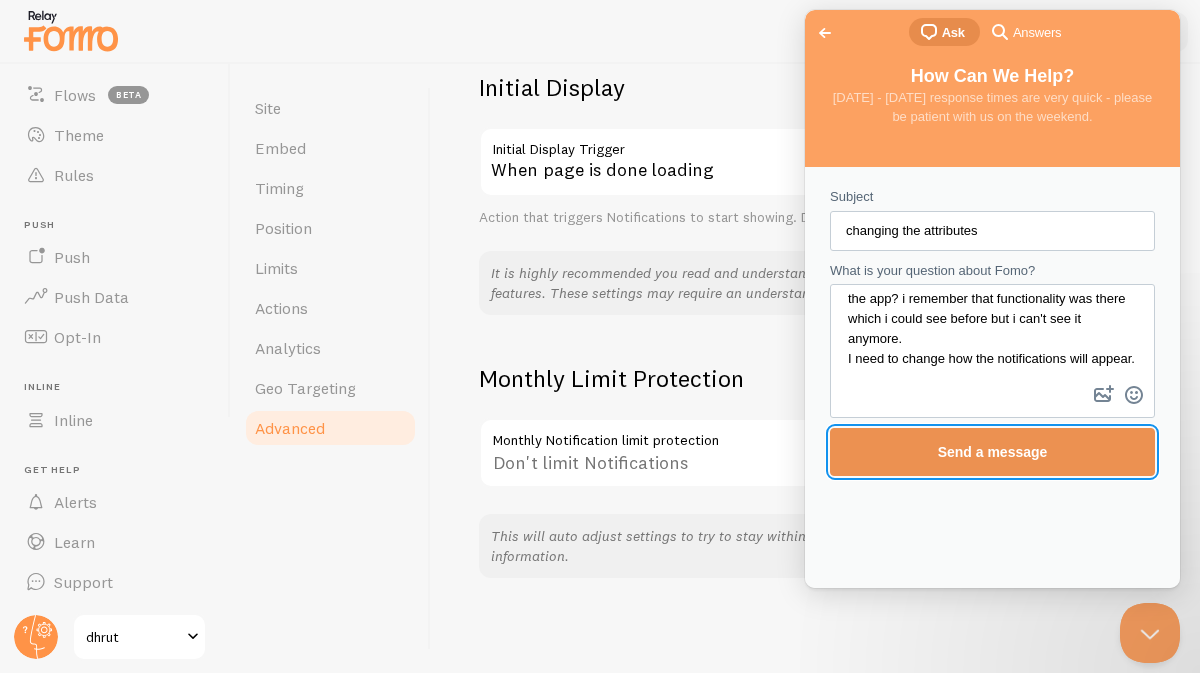 click on "Send a message" at bounding box center (992, 452) 